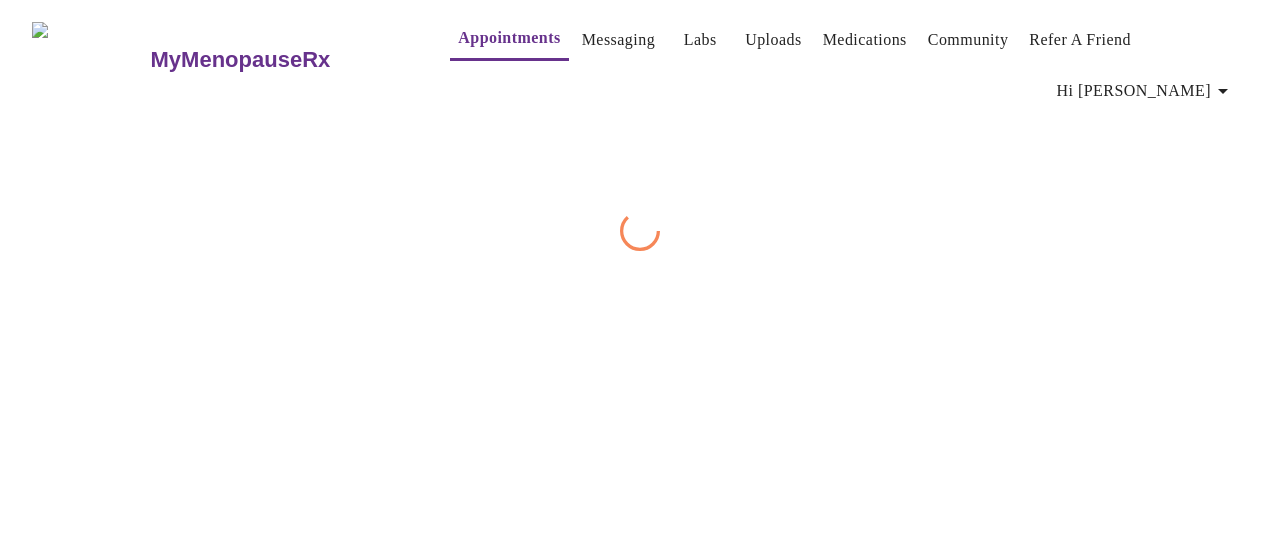 scroll, scrollTop: 0, scrollLeft: 0, axis: both 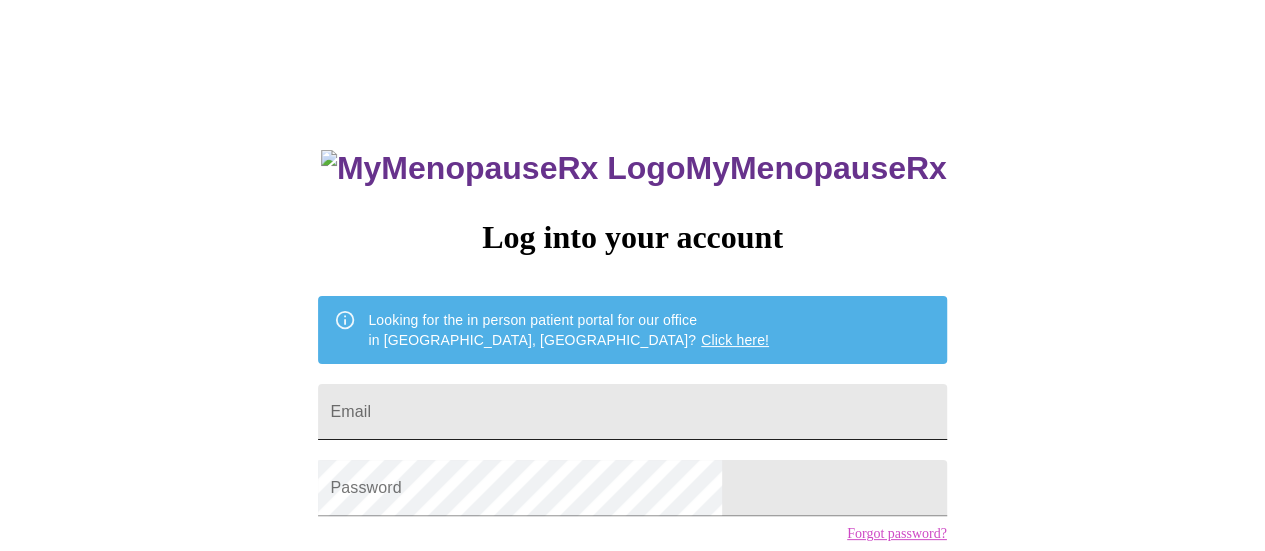 click on "Email" at bounding box center (632, 412) 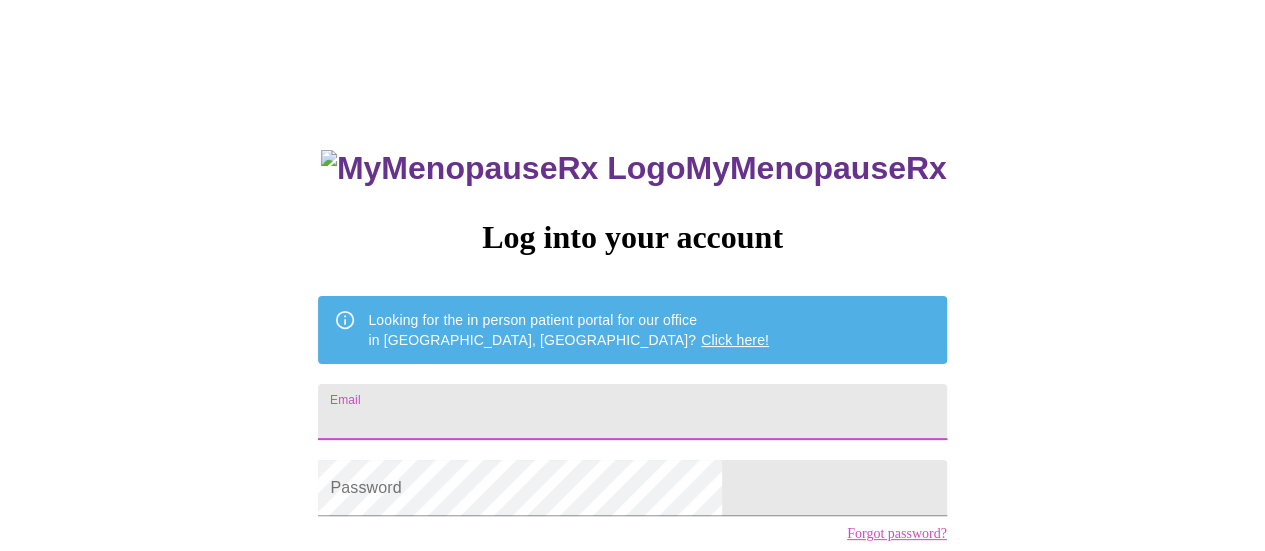 type on "[EMAIL_ADDRESS][DOMAIN_NAME]" 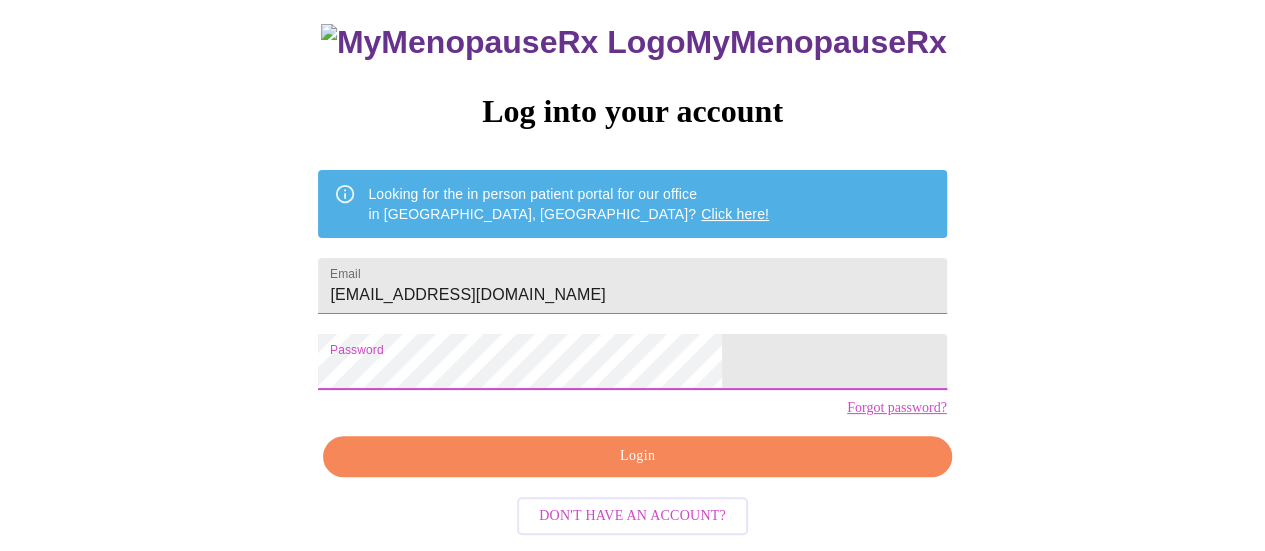 click on "Login" at bounding box center [637, 456] 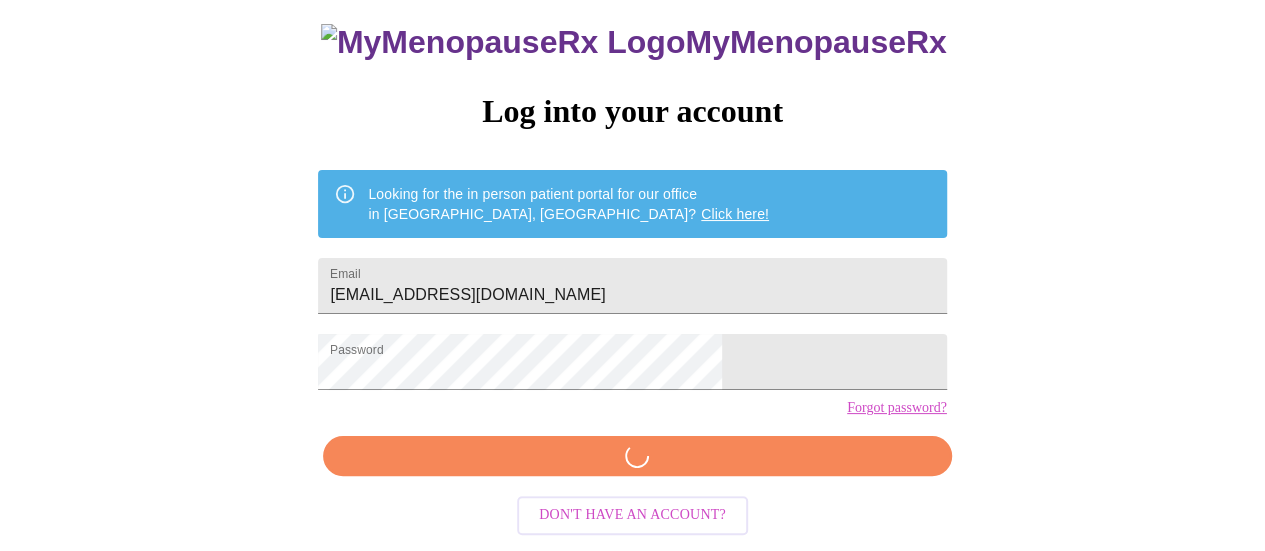 scroll, scrollTop: 152, scrollLeft: 0, axis: vertical 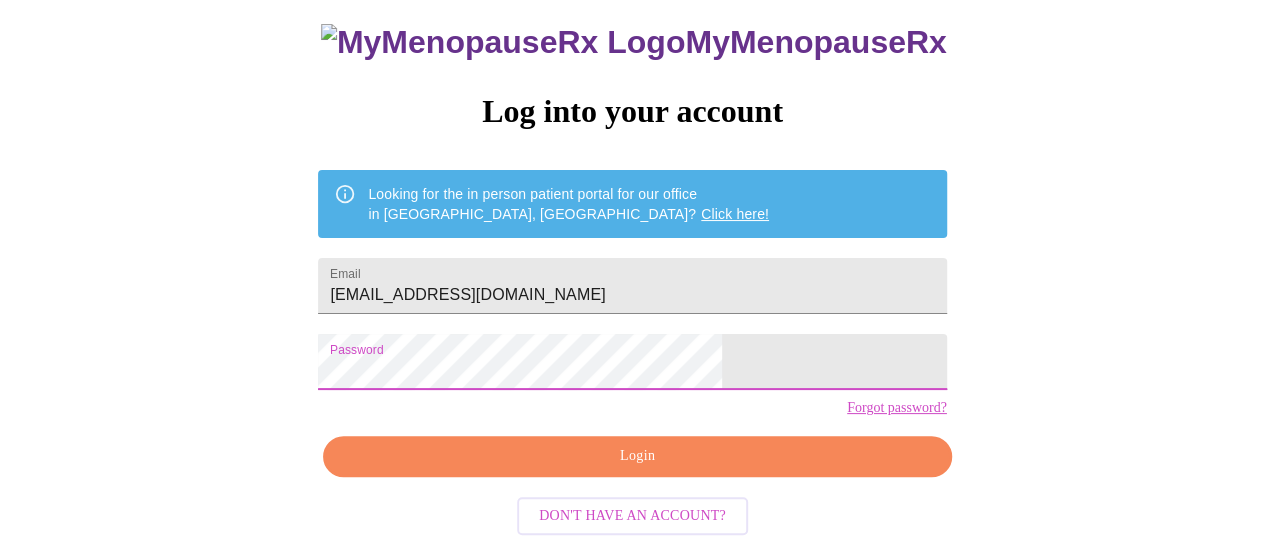click on "Login" at bounding box center [637, 456] 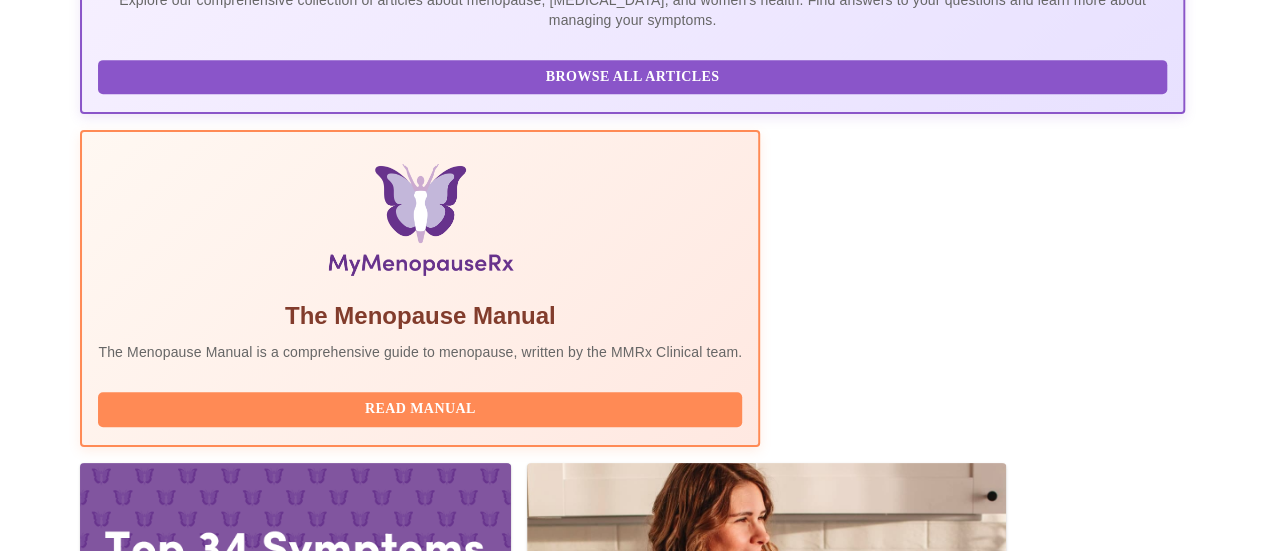 scroll, scrollTop: 738, scrollLeft: 0, axis: vertical 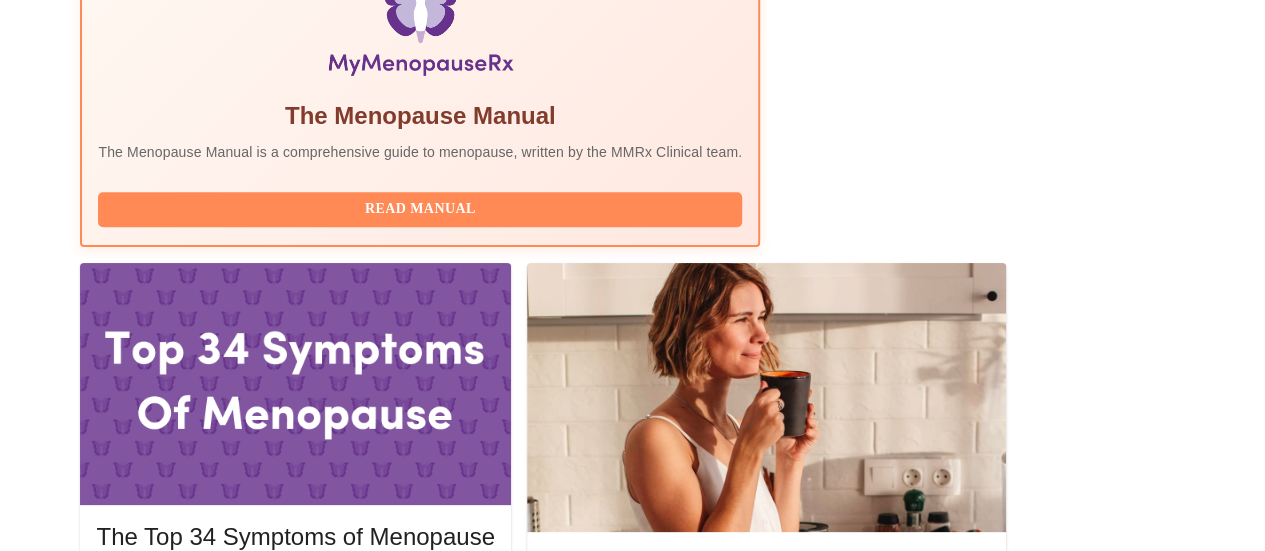 click on "Complete Pre-Assessment" at bounding box center [1049, 1842] 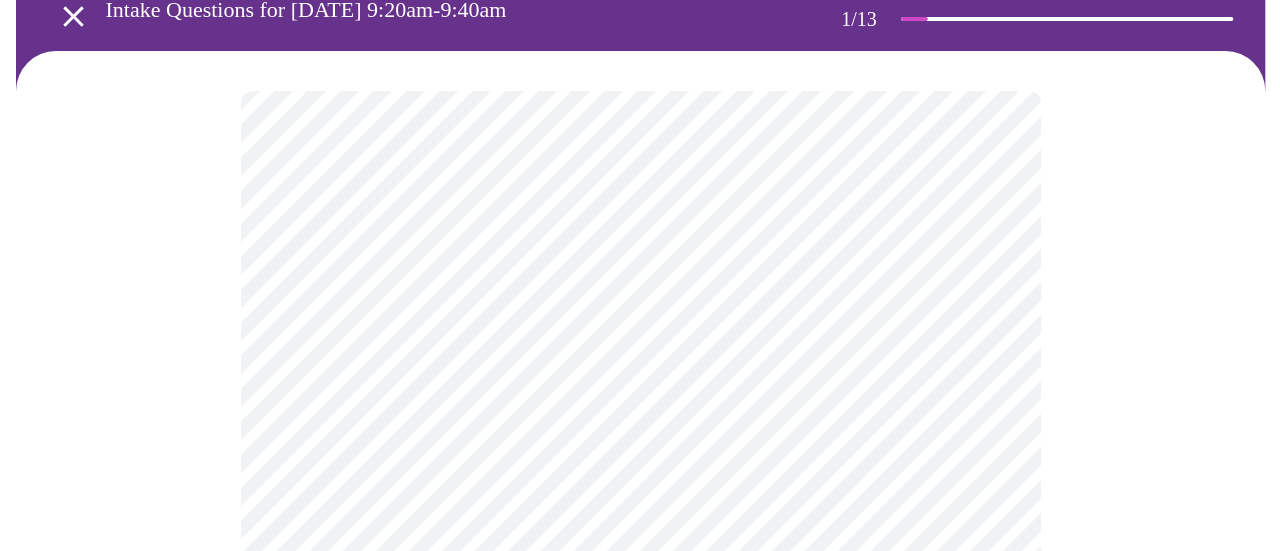 scroll, scrollTop: 200, scrollLeft: 0, axis: vertical 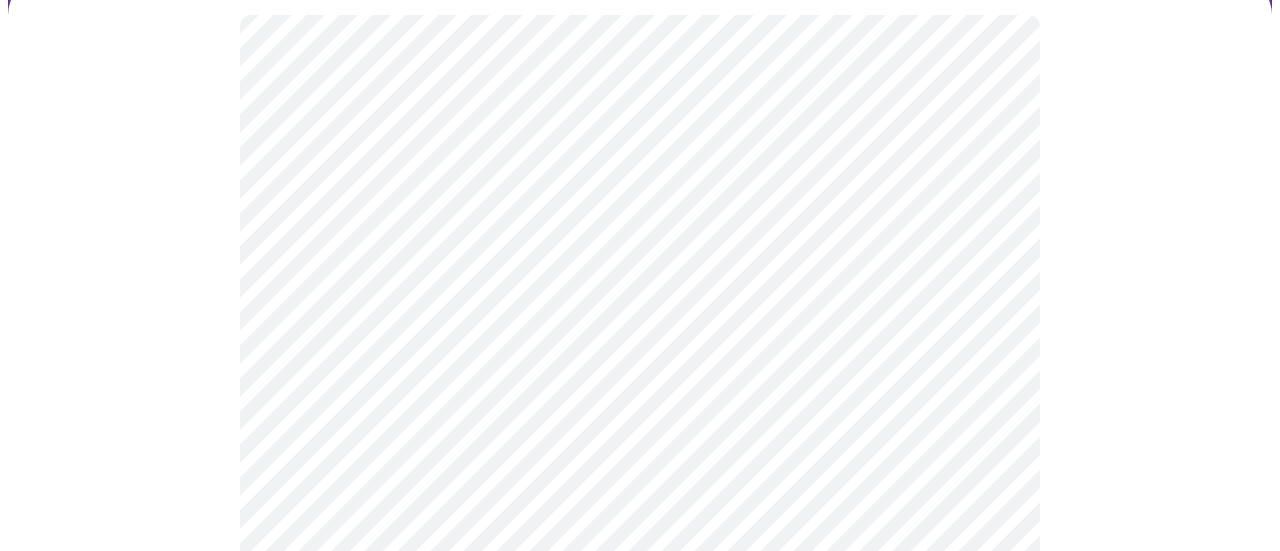 click on "MyMenopauseRx Appointments Messaging Labs Uploads Medications Community Refer a Friend Hi [PERSON_NAME]    Intake Questions for [DATE] 9:20am-9:40am 1  /  13 Settings Billing Invoices Log out" at bounding box center (640, 1185) 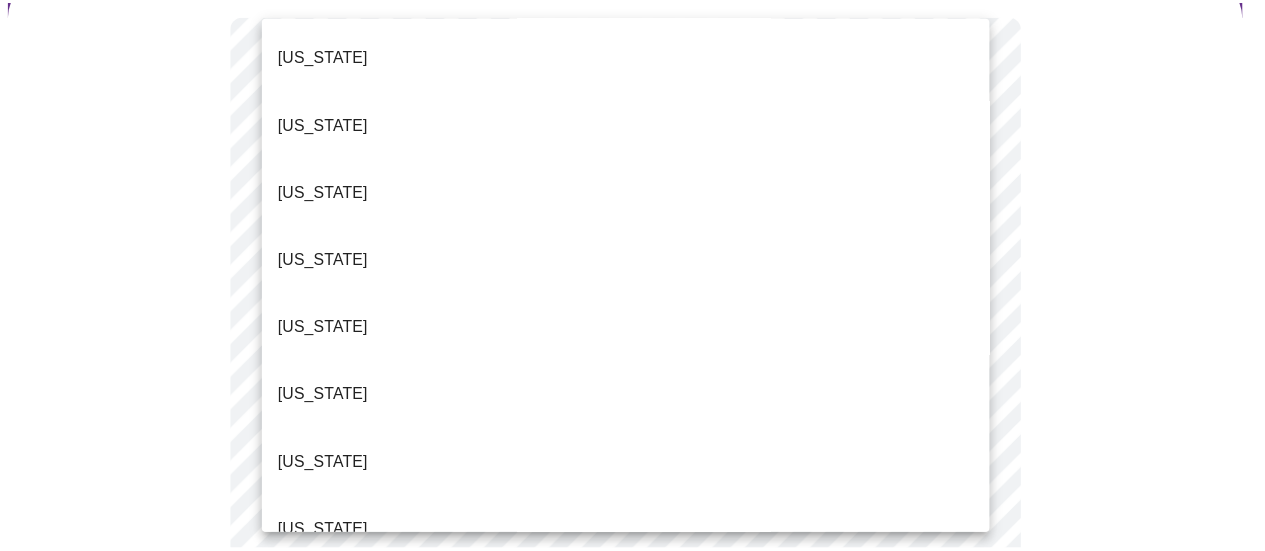 scroll, scrollTop: 2096, scrollLeft: 0, axis: vertical 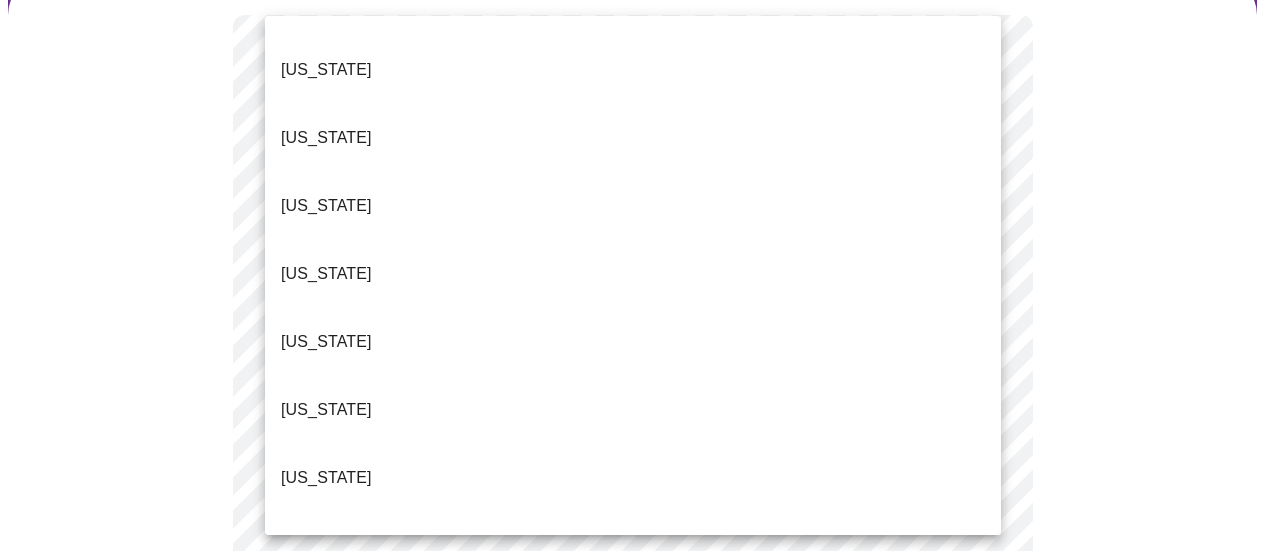 click on "[US_STATE]" at bounding box center (326, 1158) 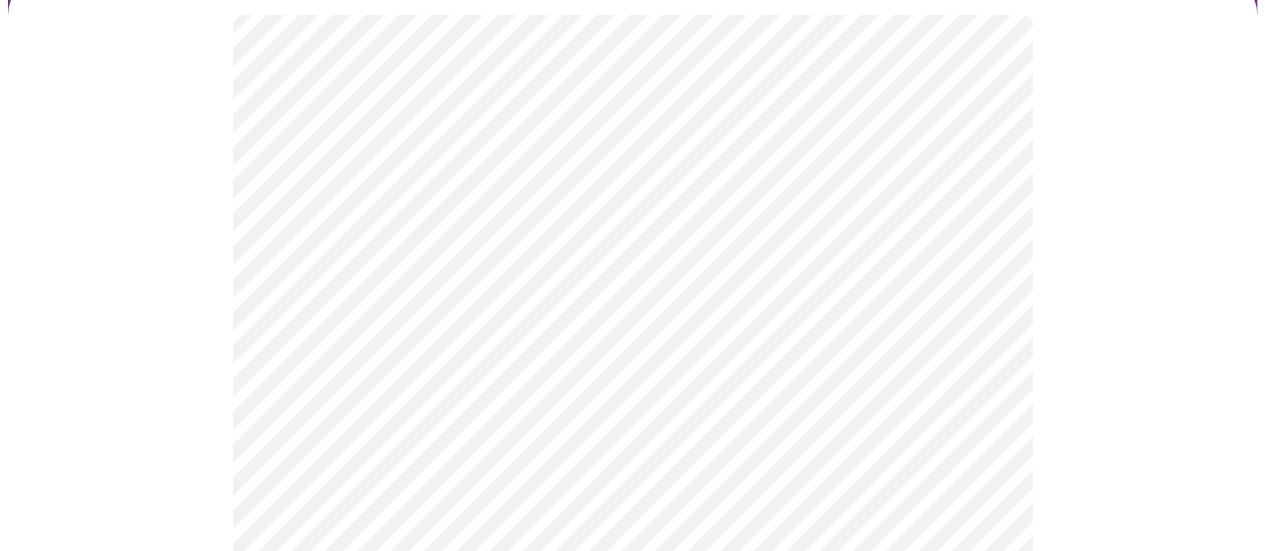 click on "MyMenopauseRx Appointments Messaging Labs Uploads Medications Community Refer a Friend Hi [PERSON_NAME]    Intake Questions for [DATE] 9:20am-9:40am 1  /  13 Settings Billing Invoices Log out" at bounding box center [632, 1179] 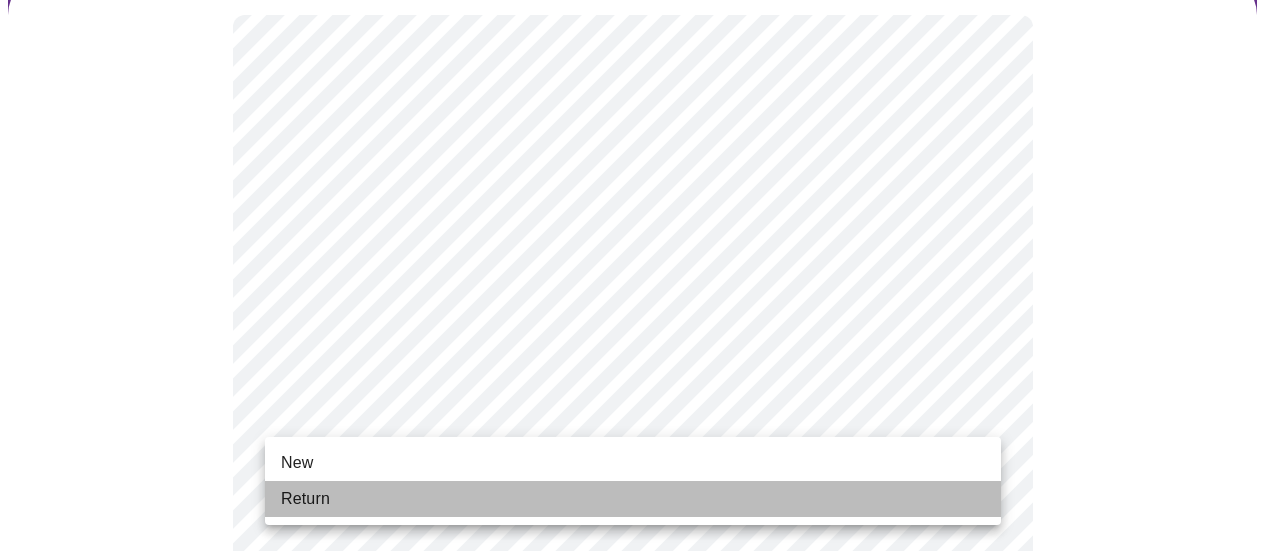 click on "Return" at bounding box center (633, 499) 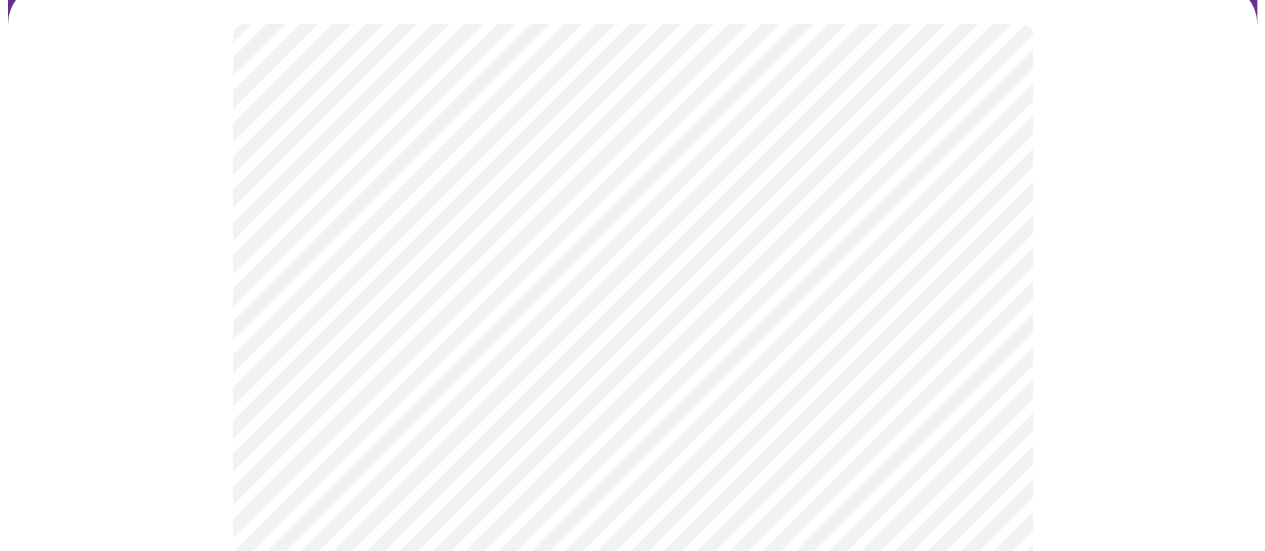 scroll, scrollTop: 200, scrollLeft: 0, axis: vertical 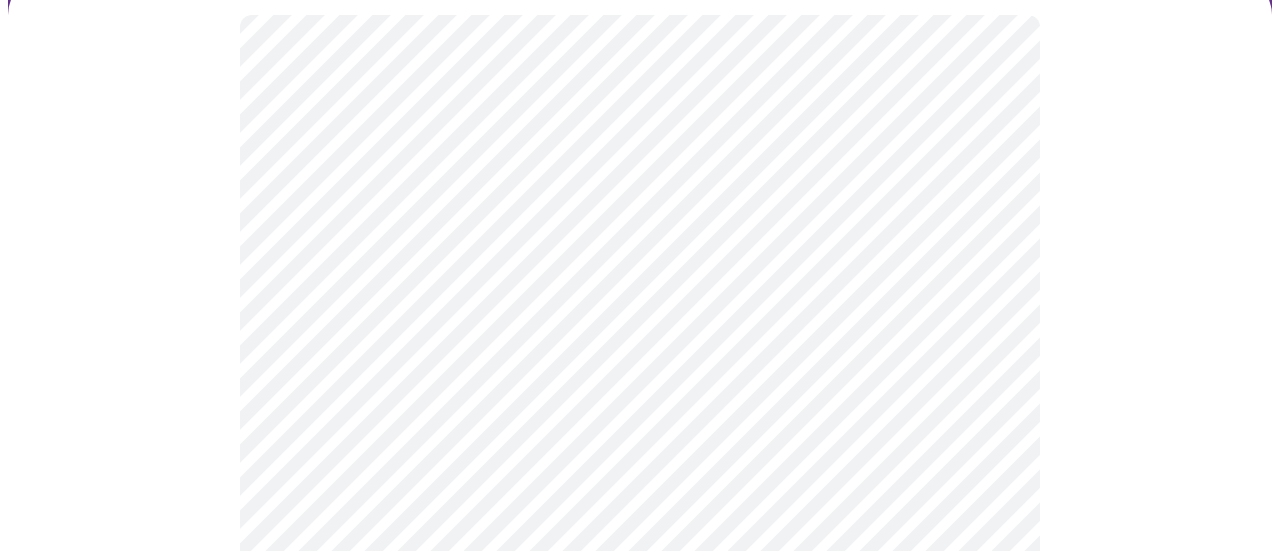 click on "MyMenopauseRx Appointments Messaging Labs Uploads Medications Community Refer a Friend Hi [PERSON_NAME]    Intake Questions for [DATE] 9:20am-9:40am 2  /  13 Settings Billing Invoices Log out" at bounding box center [640, 422] 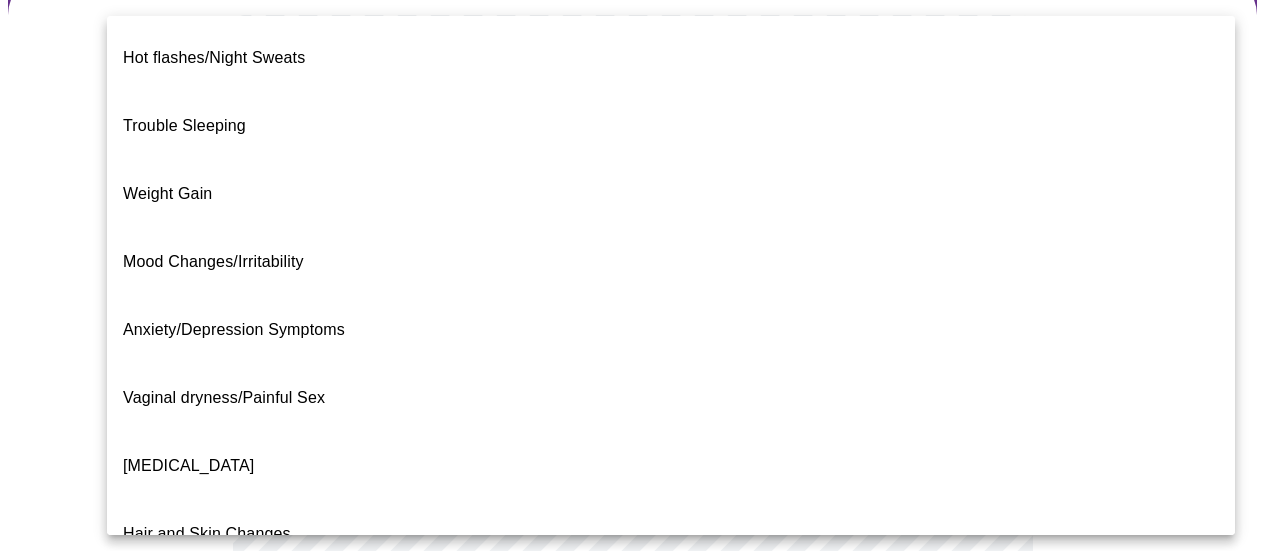 click on "Hot flashes/Night Sweats" at bounding box center (214, 58) 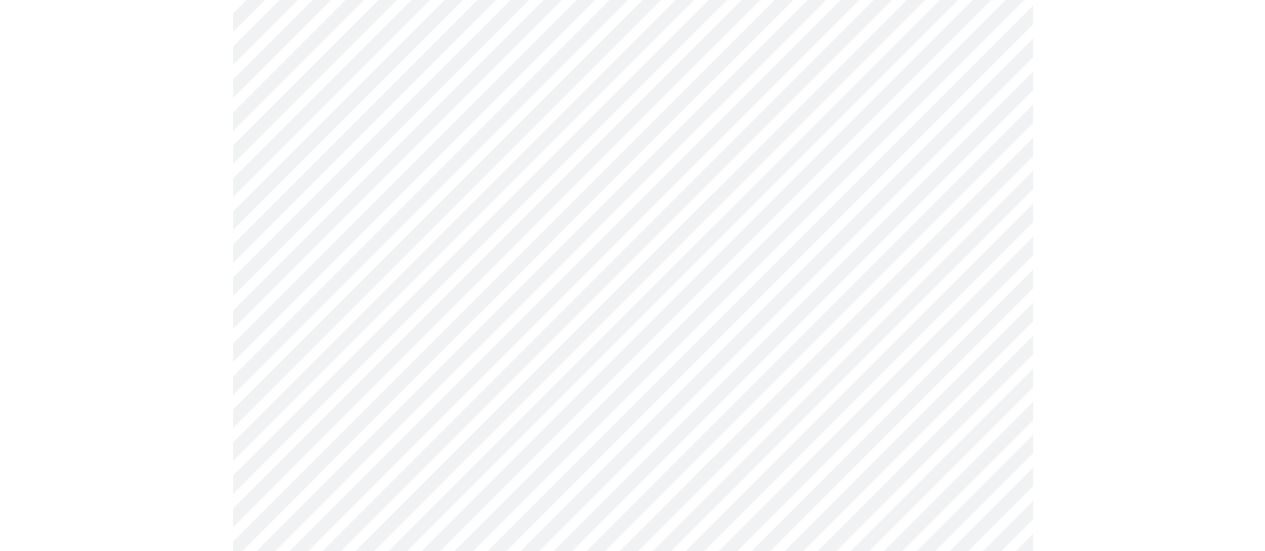 scroll, scrollTop: 300, scrollLeft: 0, axis: vertical 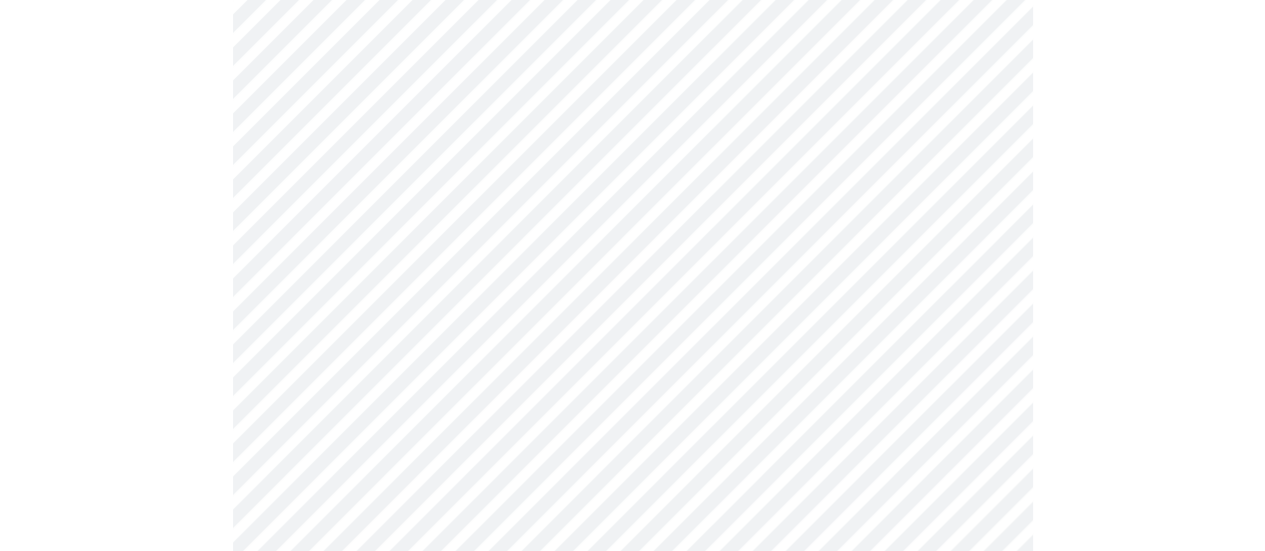click on "MyMenopauseRx Appointments Messaging Labs Uploads Medications Community Refer a Friend Hi [PERSON_NAME]    Intake Questions for [DATE] 9:20am-9:40am 2  /  13 Settings Billing Invoices Log out" at bounding box center [632, 316] 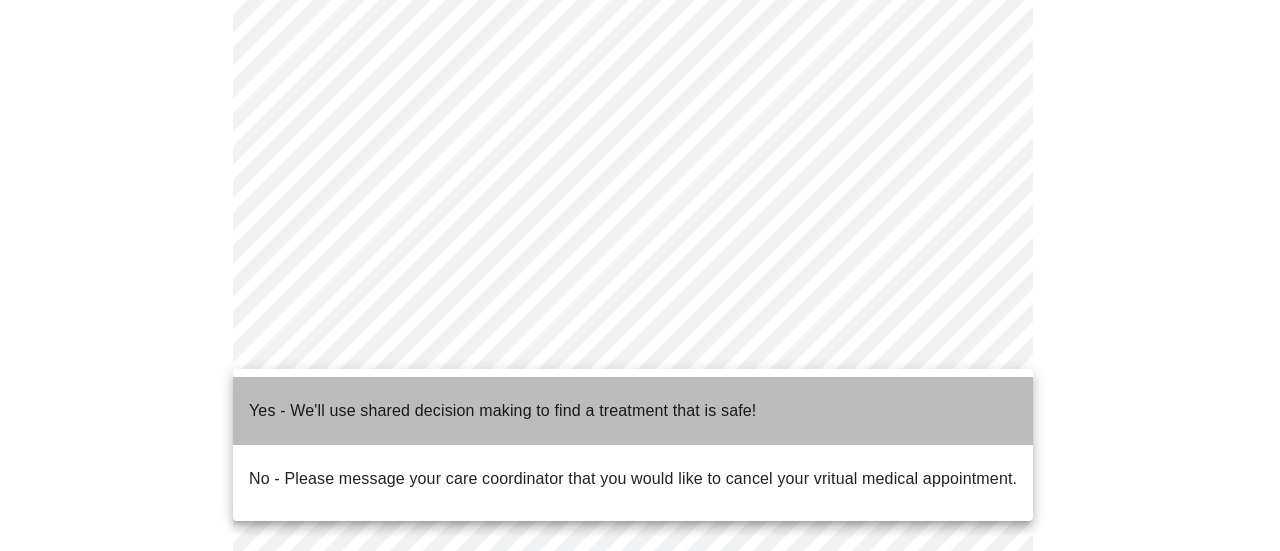 click on "Yes - We'll use shared decision making to find a treatment that is safe!" at bounding box center (502, 411) 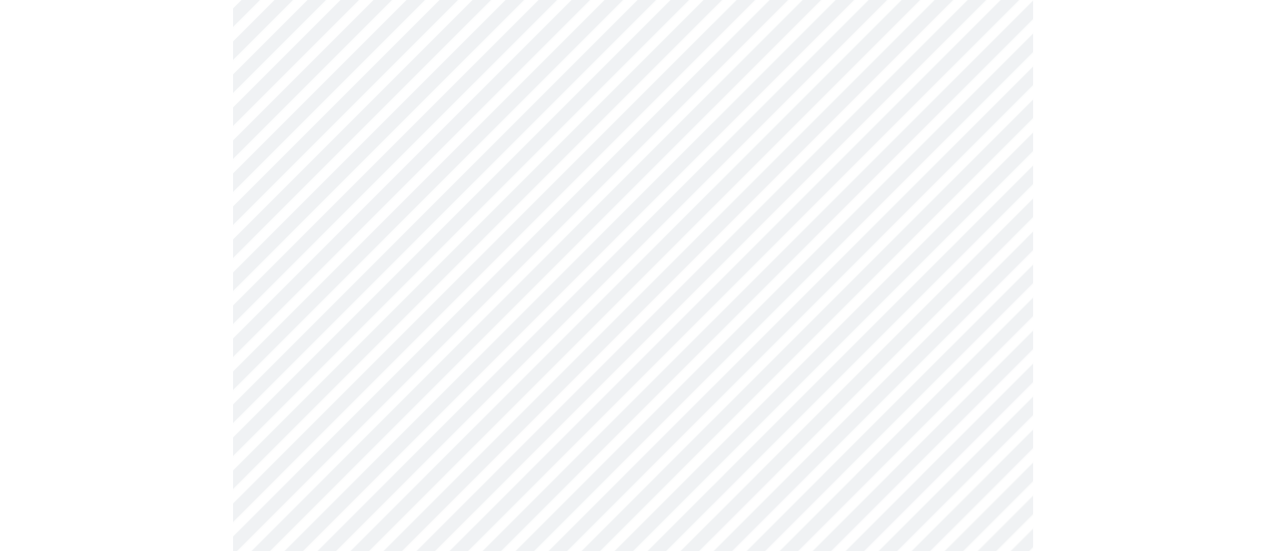 scroll, scrollTop: 400, scrollLeft: 0, axis: vertical 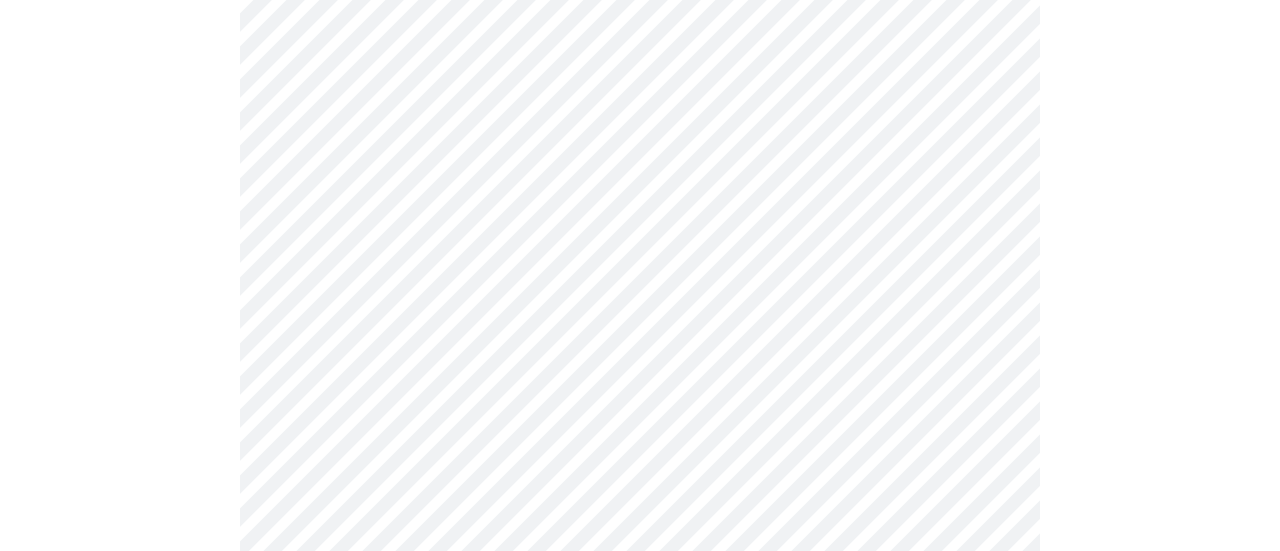 click on "MyMenopauseRx Appointments Messaging Labs Uploads Medications Community Refer a Friend Hi [PERSON_NAME]    Intake Questions for [DATE] 9:20am-9:40am 3  /  13 Settings Billing Invoices Log out" at bounding box center [640, 973] 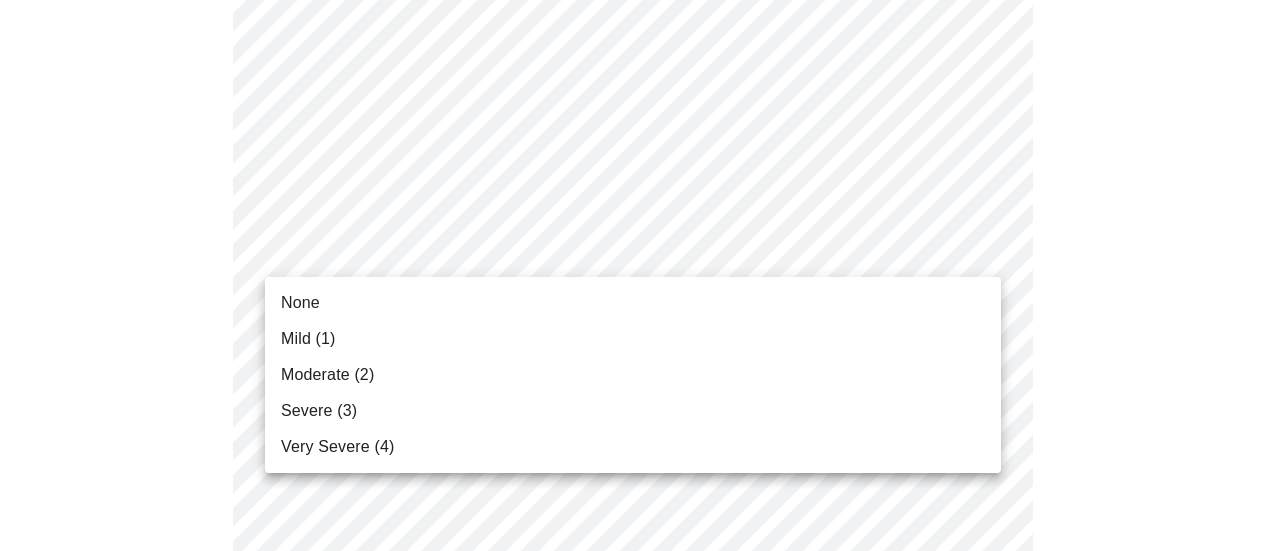 click on "None" at bounding box center [633, 303] 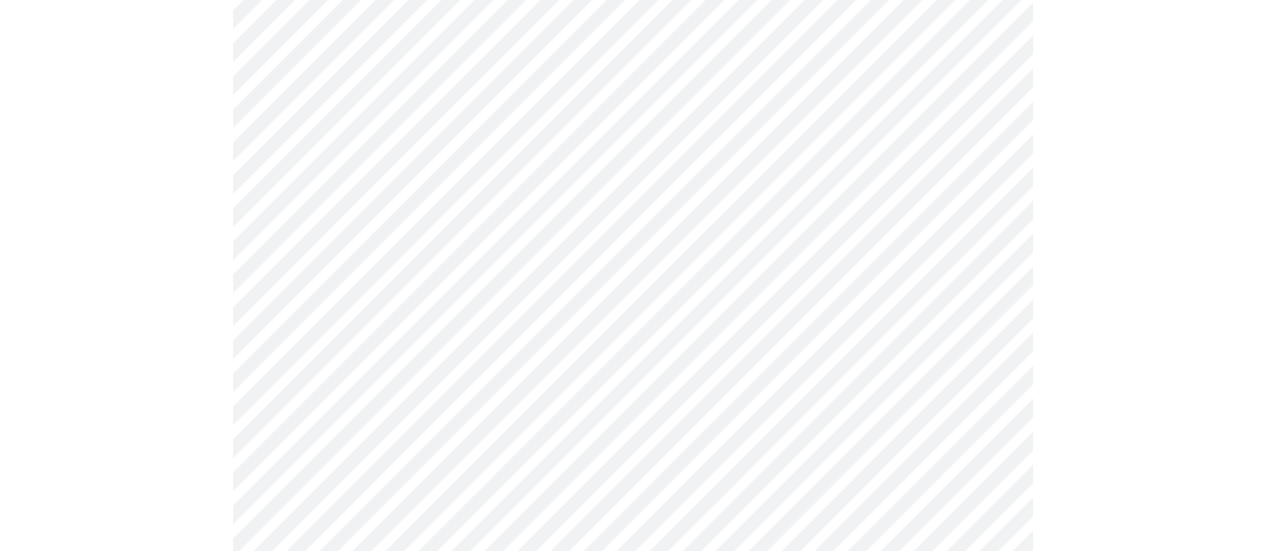 scroll, scrollTop: 500, scrollLeft: 0, axis: vertical 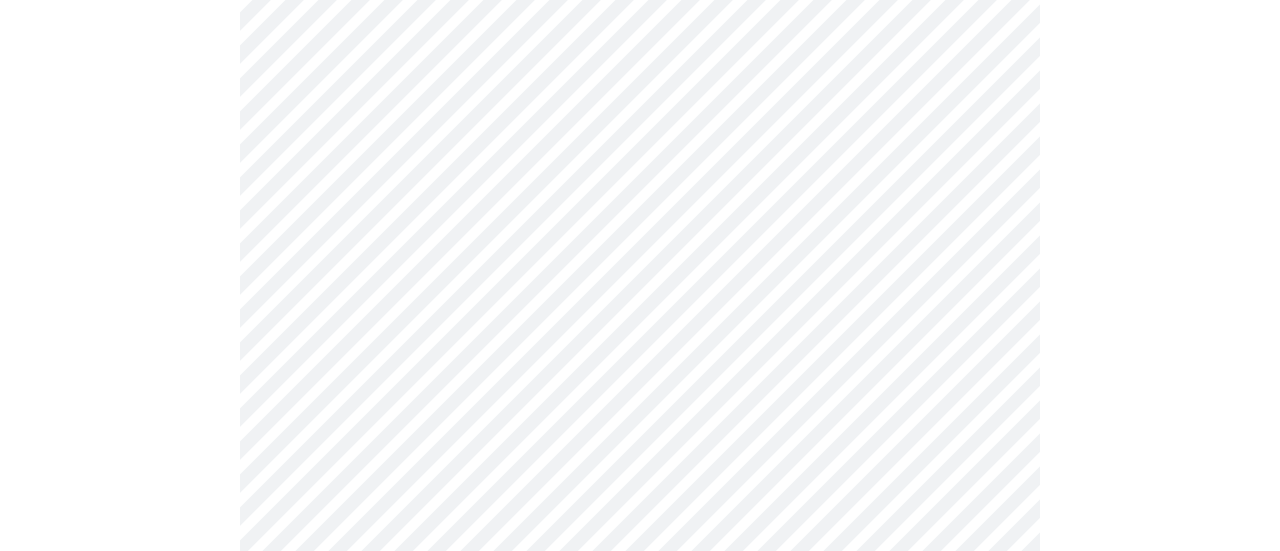 click on "MyMenopauseRx Appointments Messaging Labs Uploads Medications Community Refer a Friend Hi [PERSON_NAME]    Intake Questions for [DATE] 9:20am-9:40am 3  /  13 Settings Billing Invoices Log out" at bounding box center [640, 837] 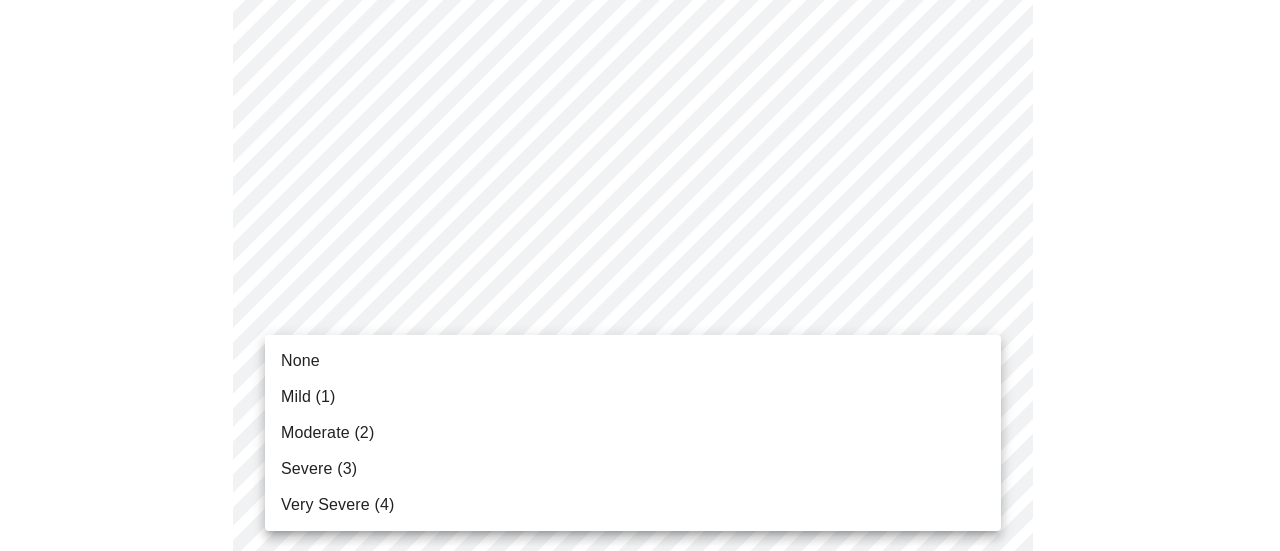 click on "Mild (1)" at bounding box center [308, 397] 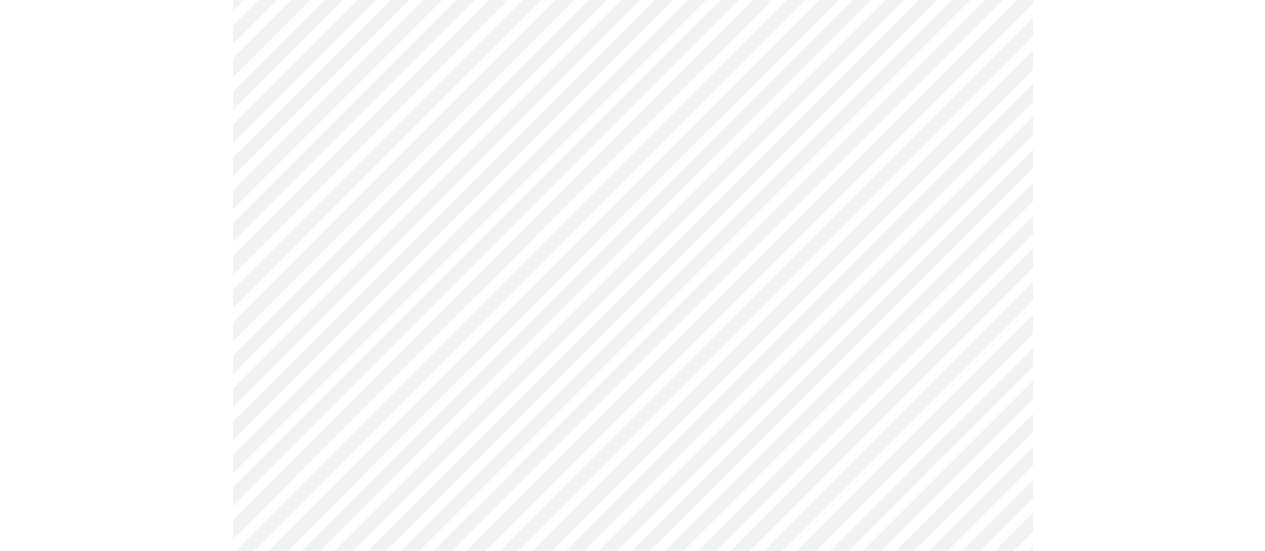scroll, scrollTop: 700, scrollLeft: 0, axis: vertical 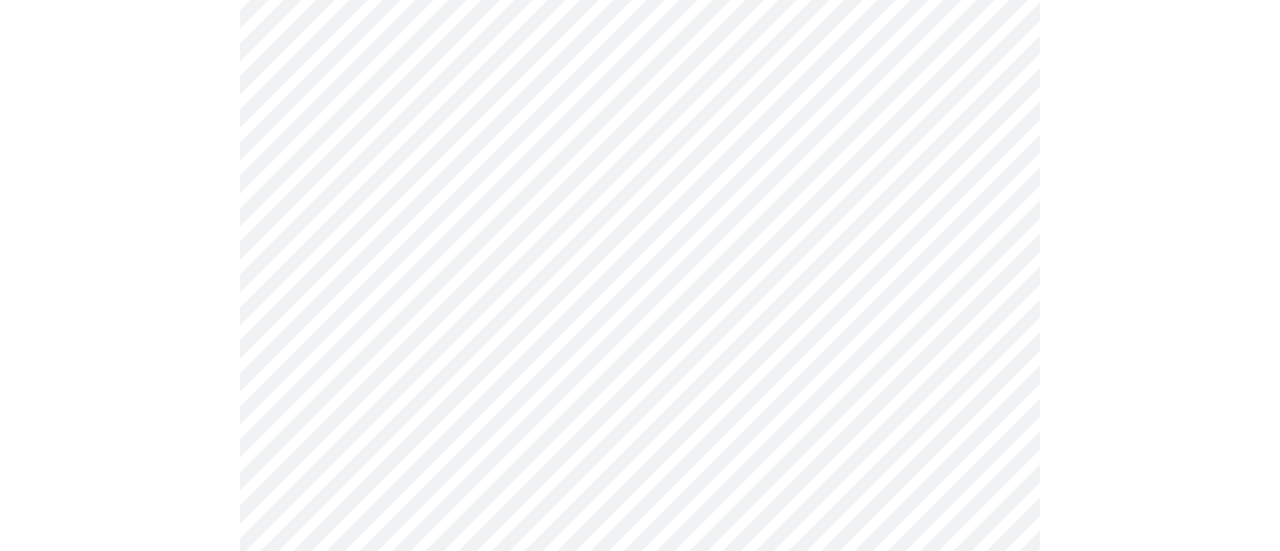 click on "MyMenopauseRx Appointments Messaging Labs Uploads Medications Community Refer a Friend Hi [PERSON_NAME]    Intake Questions for [DATE] 9:20am-9:40am 3  /  13 Settings Billing Invoices Log out" at bounding box center [640, 623] 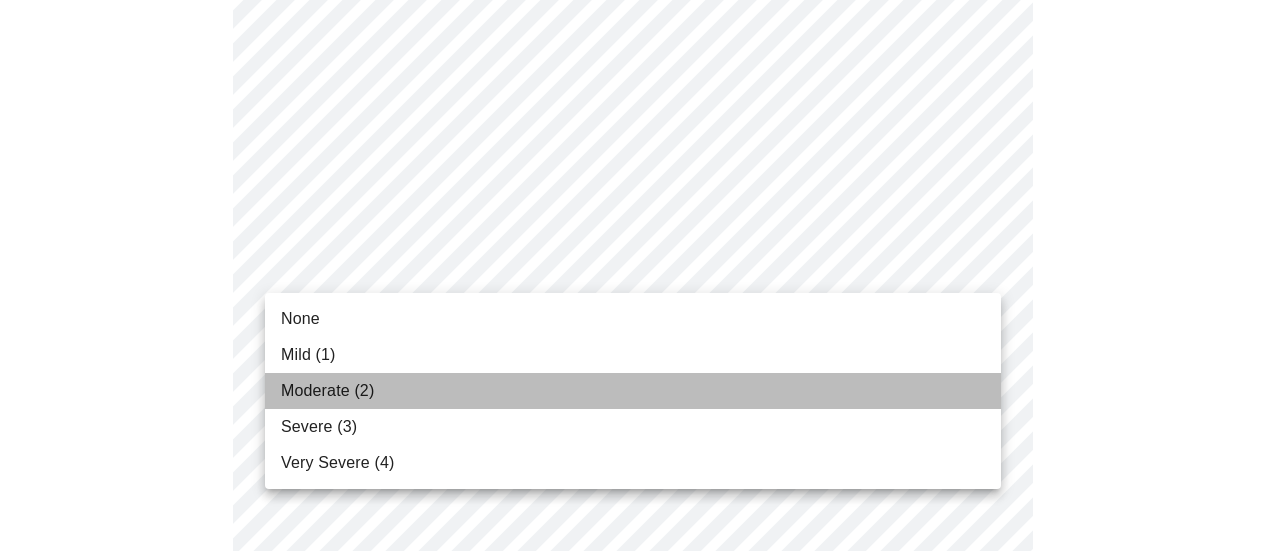 click on "Moderate (2)" at bounding box center (327, 391) 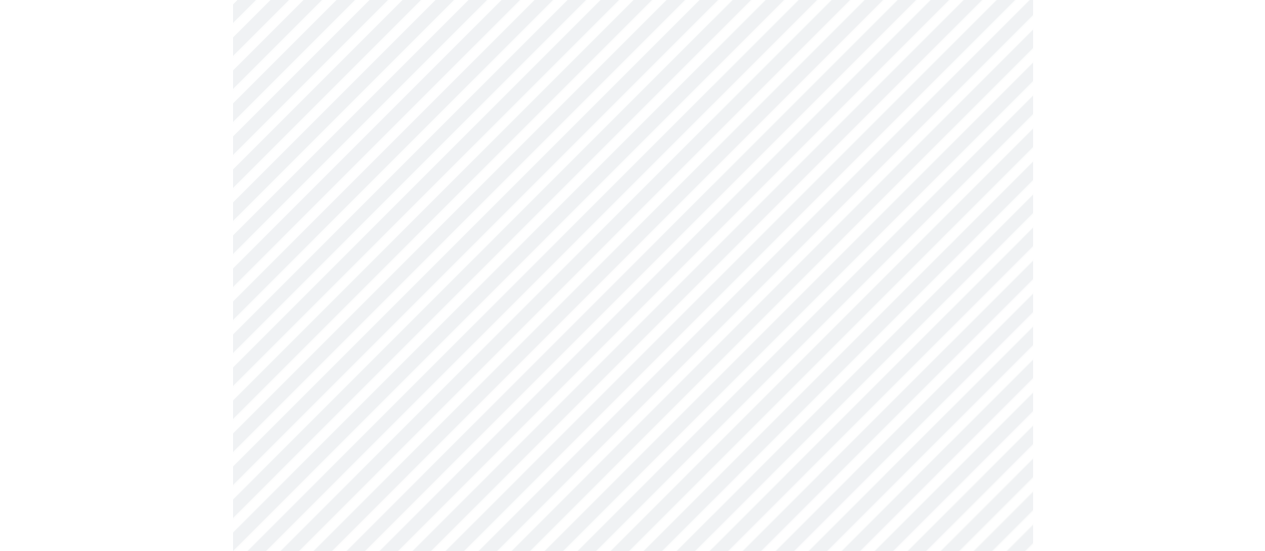 scroll, scrollTop: 800, scrollLeft: 0, axis: vertical 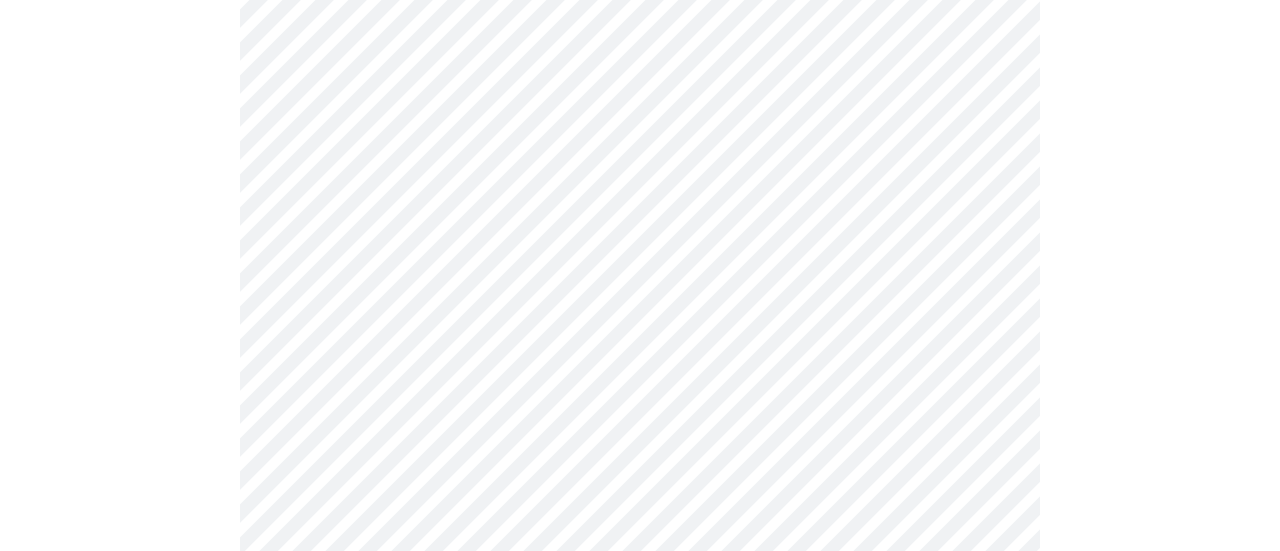 click on "MyMenopauseRx Appointments Messaging Labs Uploads Medications Community Refer a Friend Hi [PERSON_NAME]    Intake Questions for [DATE] 9:20am-9:40am 3  /  13 Settings Billing Invoices Log out" at bounding box center [640, 510] 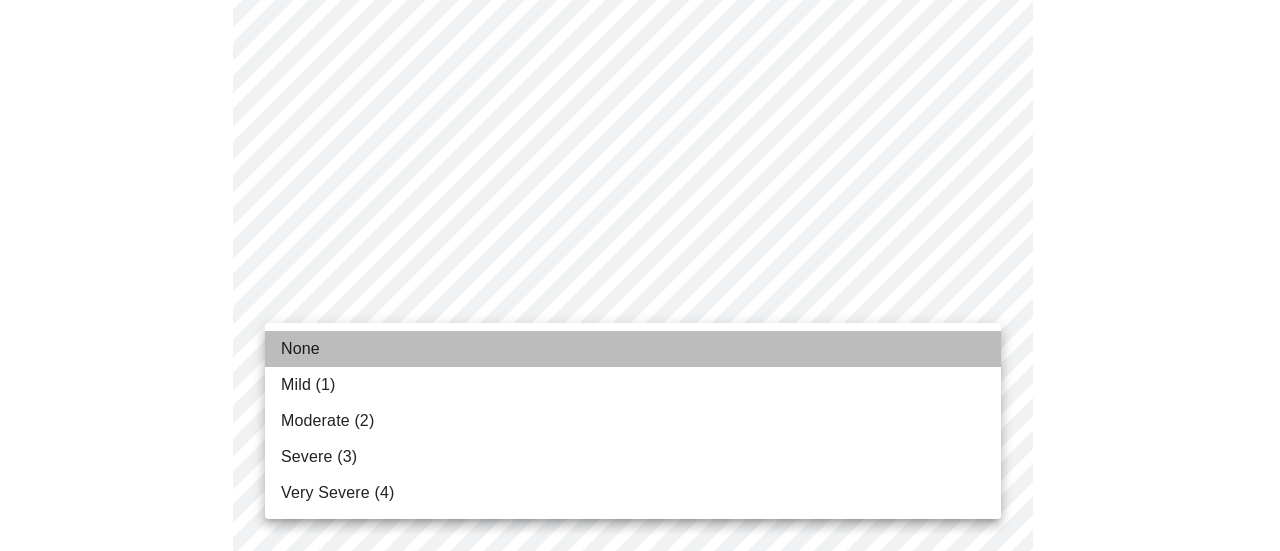 click on "None" at bounding box center [300, 349] 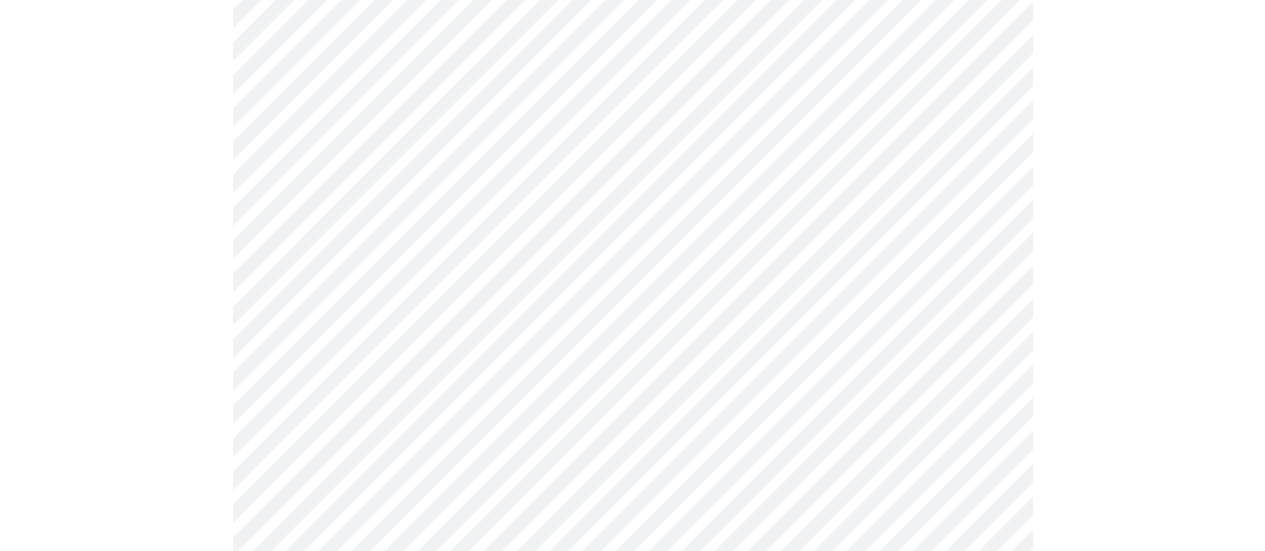 scroll, scrollTop: 900, scrollLeft: 0, axis: vertical 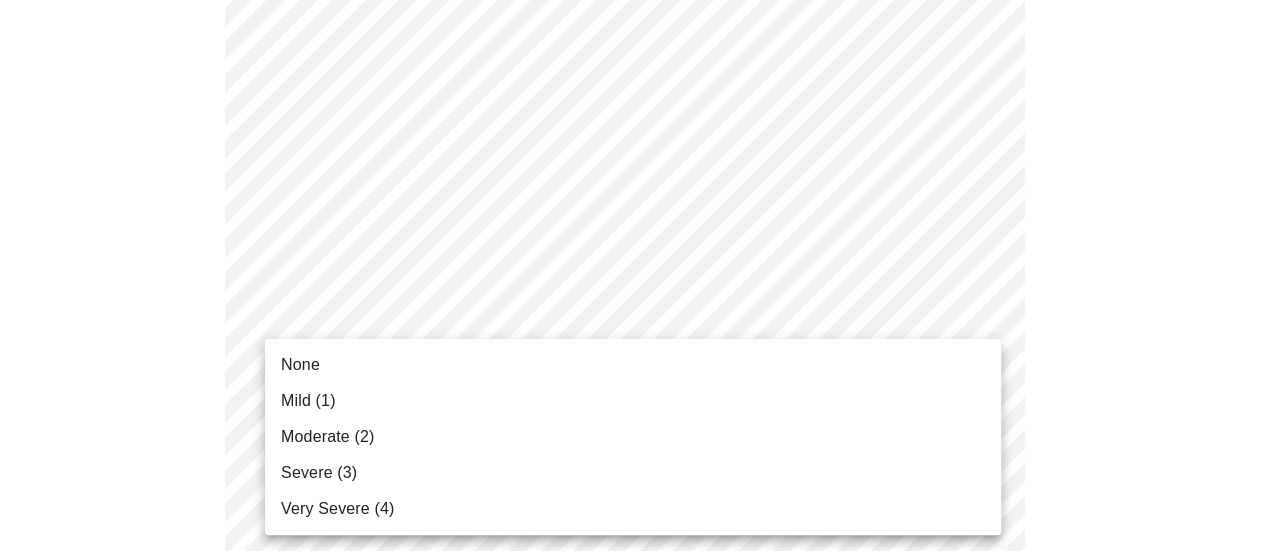 click on "MyMenopauseRx Appointments Messaging Labs Uploads Medications Community Refer a Friend Hi [PERSON_NAME]    Intake Questions for [DATE] 9:20am-9:40am 3  /  13 Settings Billing Invoices Log out None Mild (1) Moderate (2) Severe (3) Very Severe (4)" at bounding box center [632, 396] 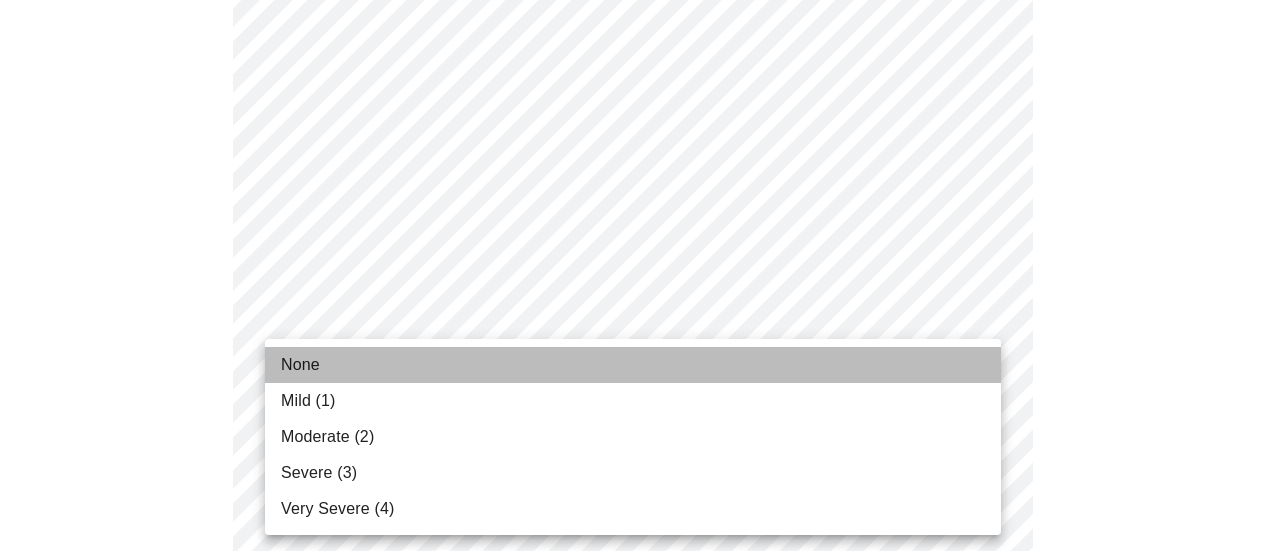 click on "None" at bounding box center [633, 365] 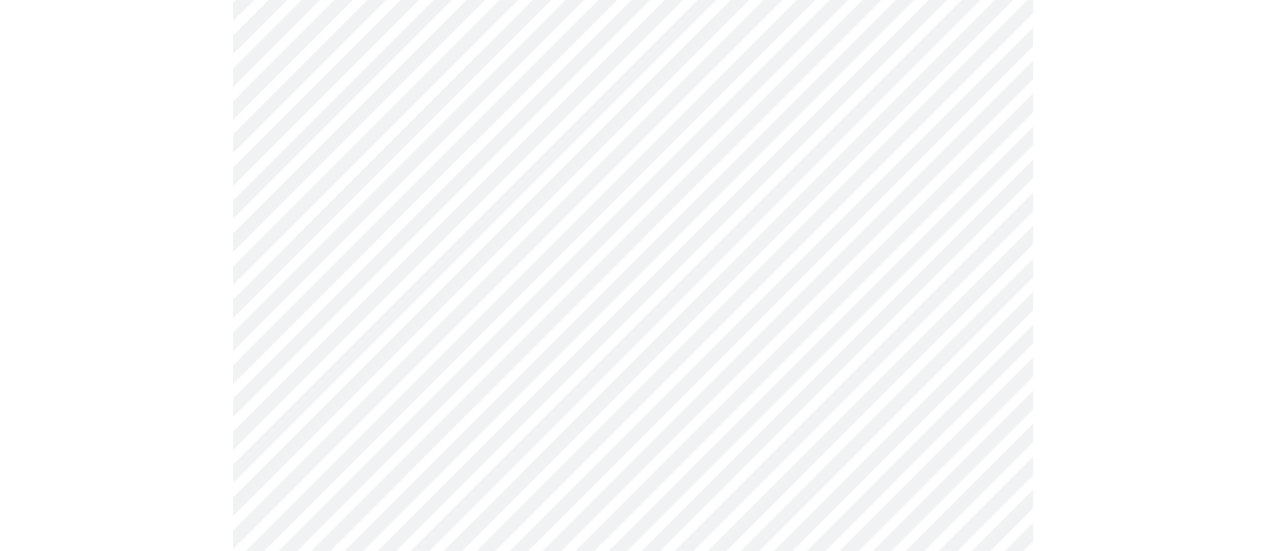 scroll, scrollTop: 1200, scrollLeft: 0, axis: vertical 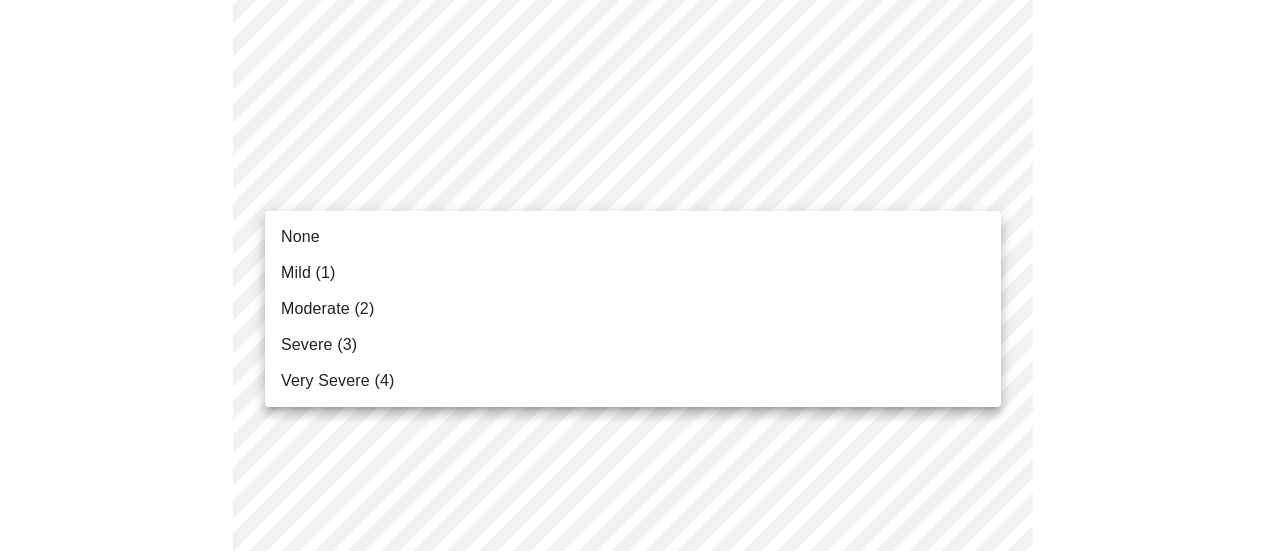 click on "MyMenopauseRx Appointments Messaging Labs Uploads Medications Community Refer a Friend Hi [PERSON_NAME]    Intake Questions for [DATE] 9:20am-9:40am 3  /  13 Settings Billing Invoices Log out None Mild (1) Moderate (2) Severe (3) Very Severe (4)" at bounding box center (640, 82) 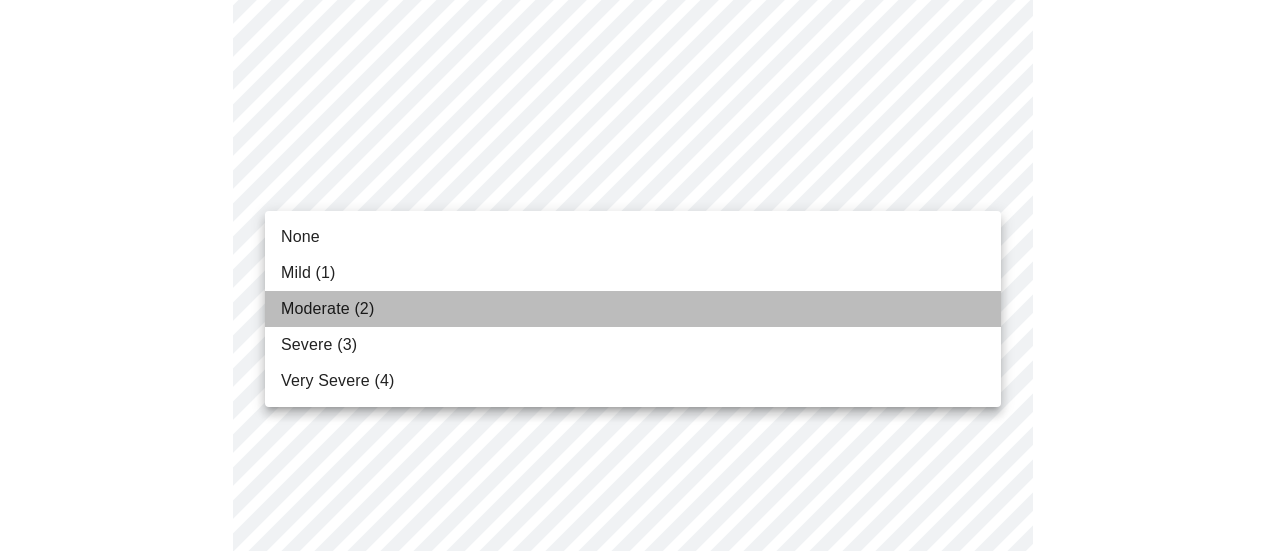 click on "Moderate (2)" at bounding box center [327, 309] 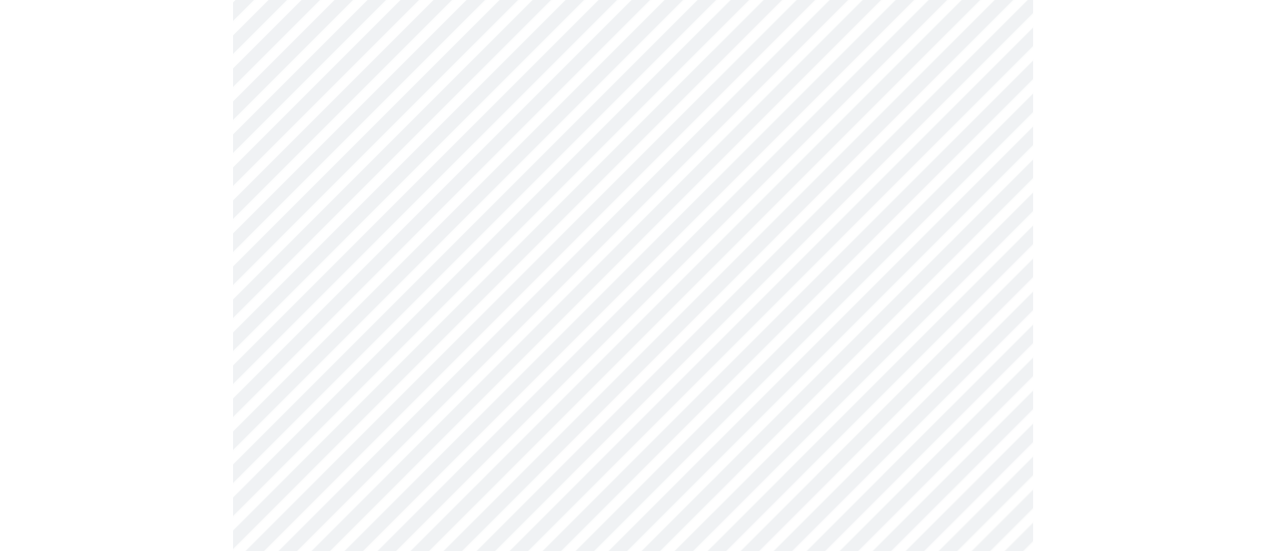 scroll, scrollTop: 1300, scrollLeft: 0, axis: vertical 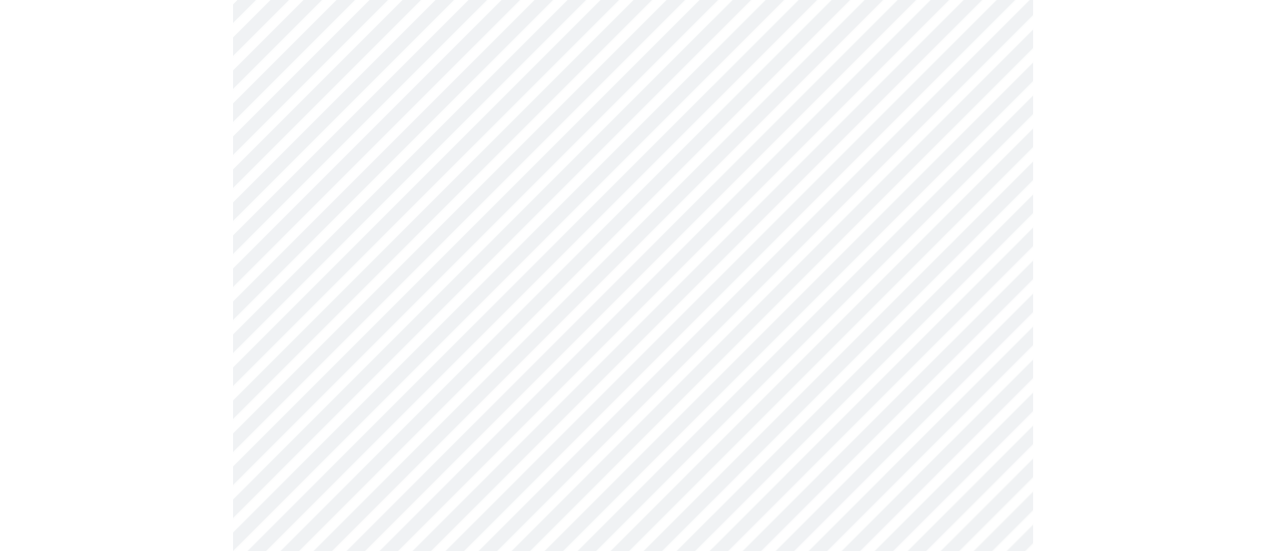 click on "MyMenopauseRx Appointments Messaging Labs Uploads Medications Community Refer a Friend Hi [PERSON_NAME]    Intake Questions for [DATE] 9:20am-9:40am 3  /  13 Settings Billing Invoices Log out" at bounding box center (632, -32) 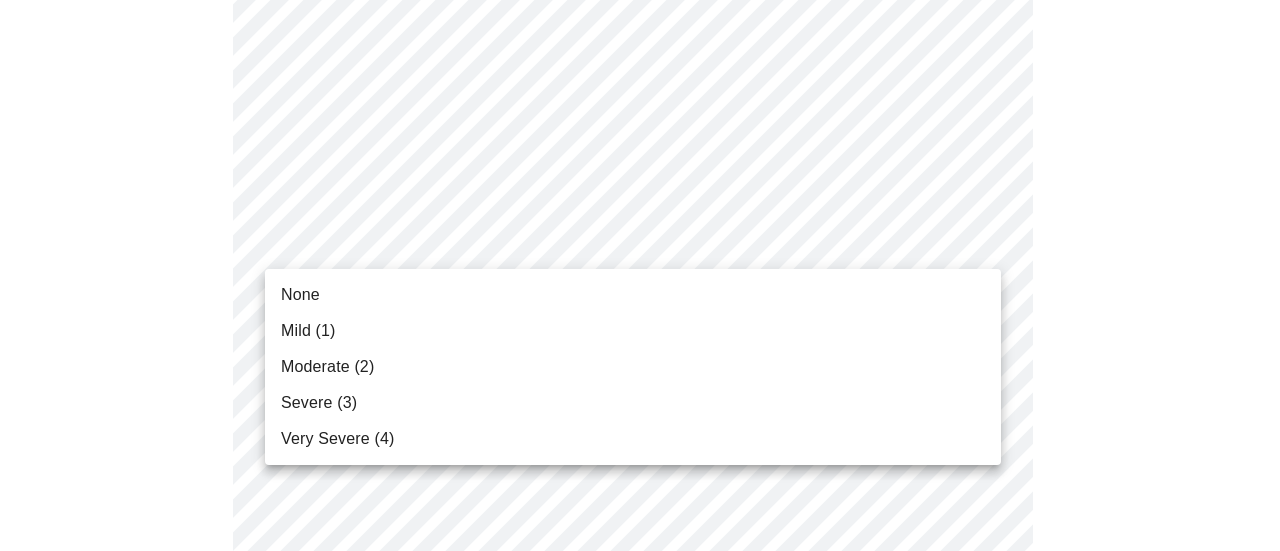 click on "None" at bounding box center (633, 295) 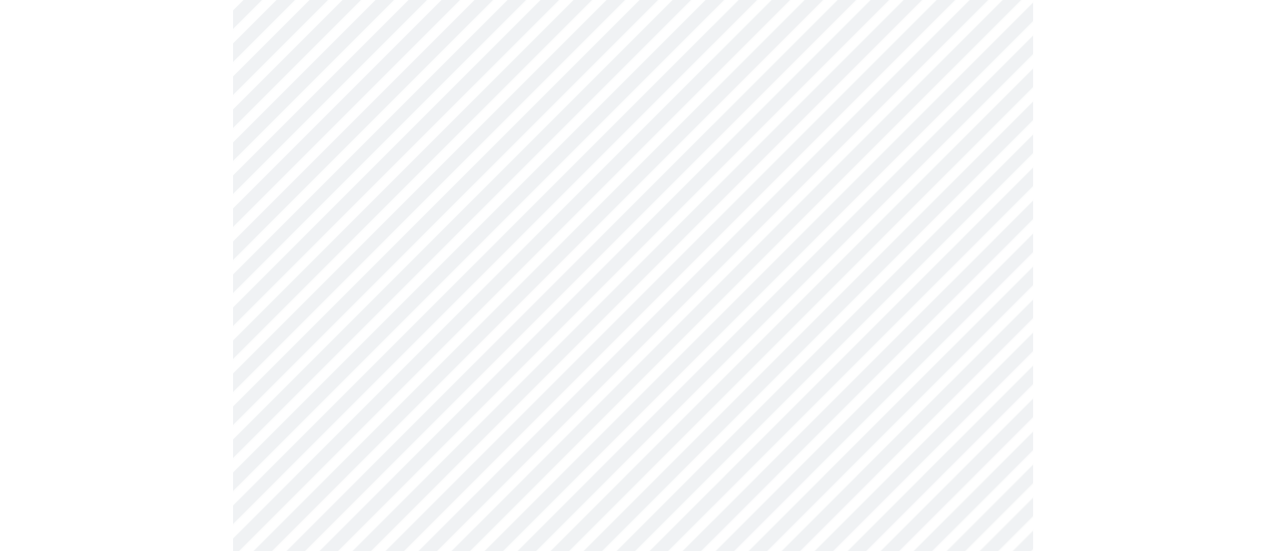 scroll, scrollTop: 1500, scrollLeft: 0, axis: vertical 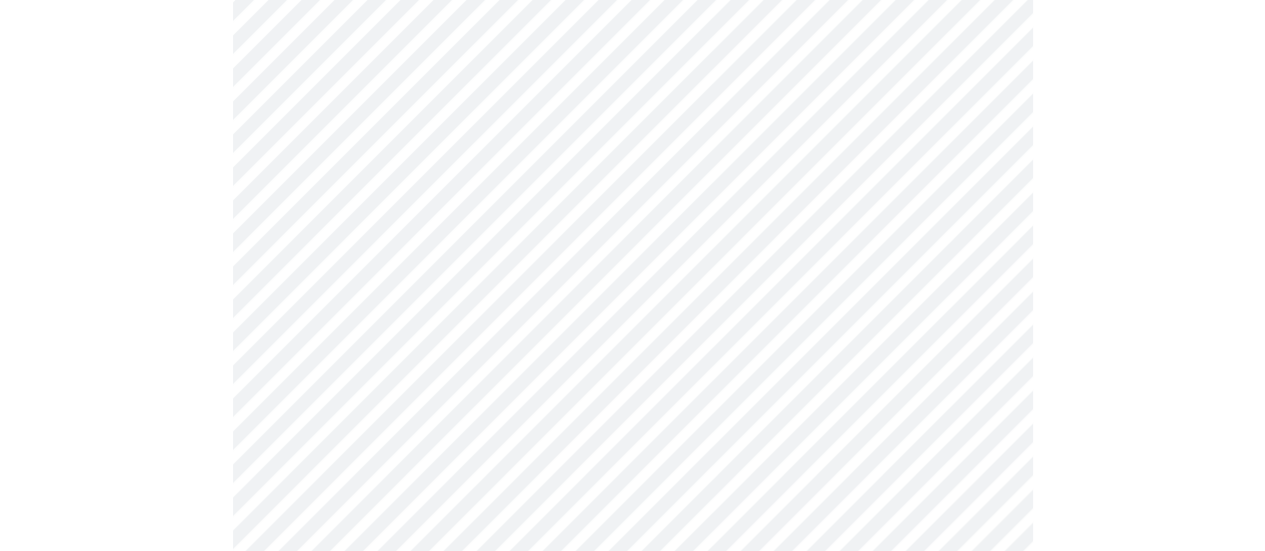 click on "MyMenopauseRx Appointments Messaging Labs Uploads Medications Community Refer a Friend Hi [PERSON_NAME]    Intake Questions for [DATE] 9:20am-9:40am 3  /  13 Settings Billing Invoices Log out" at bounding box center [632, -246] 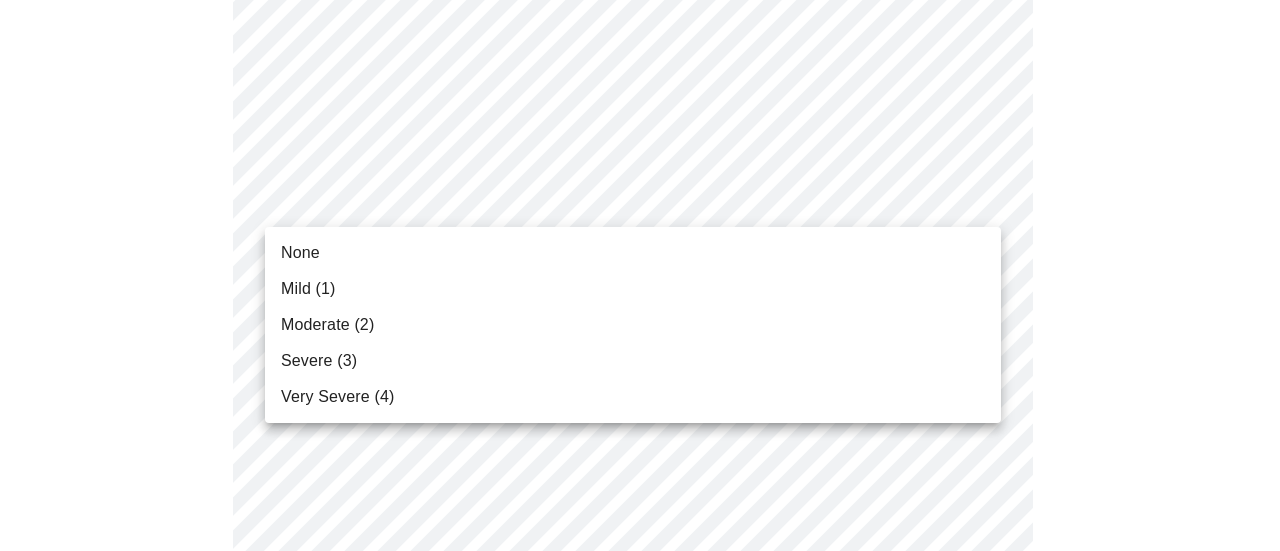 click on "None" at bounding box center (633, 253) 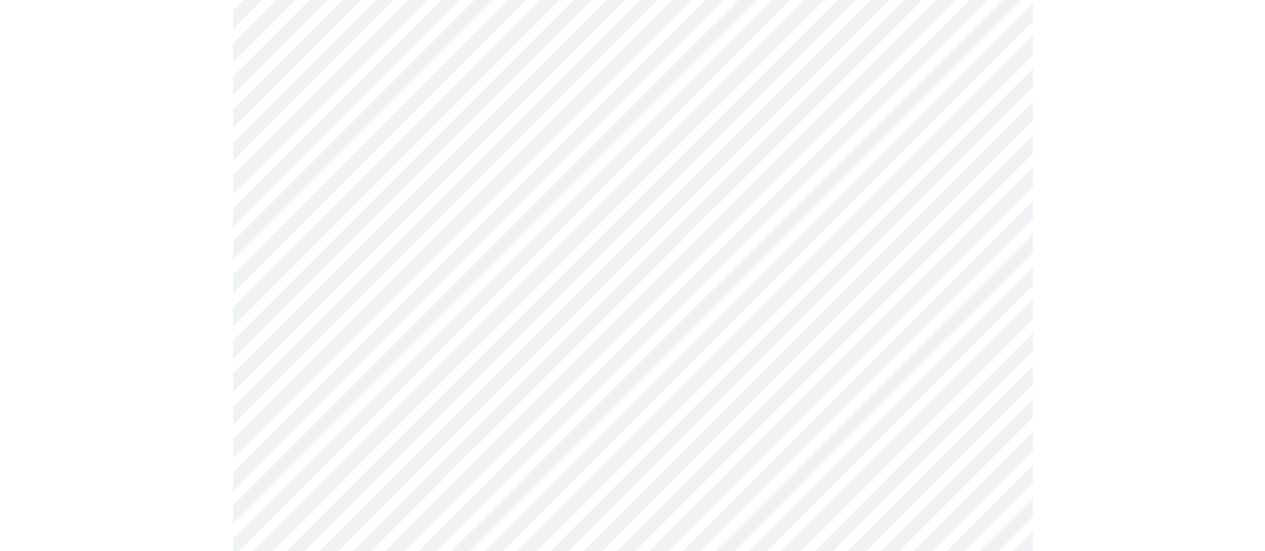 scroll, scrollTop: 1600, scrollLeft: 0, axis: vertical 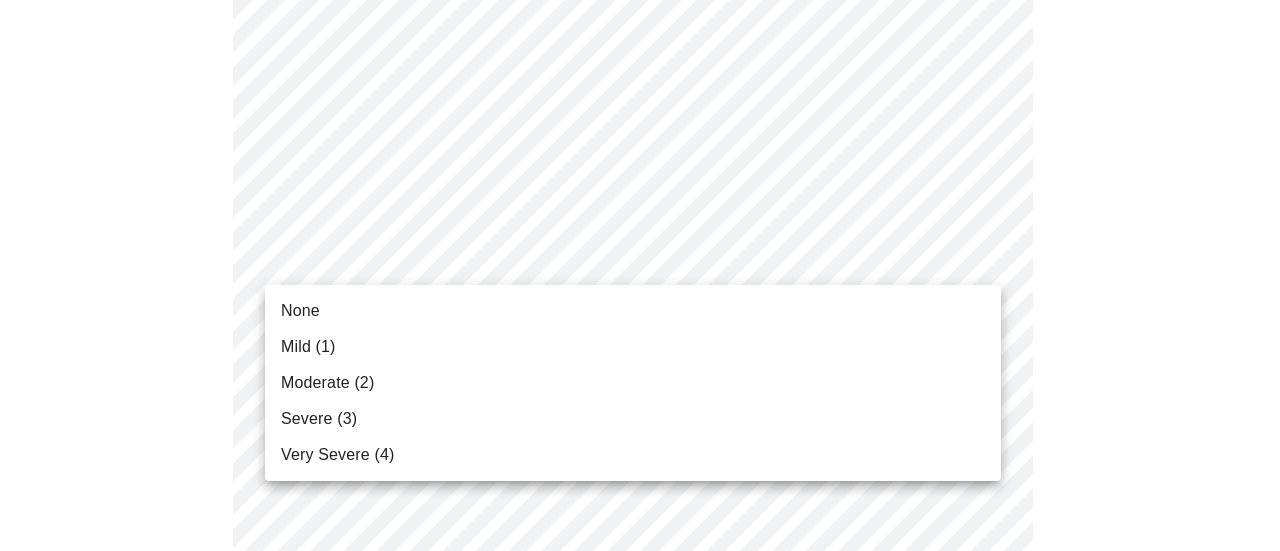 click on "MyMenopauseRx Appointments Messaging Labs Uploads Medications Community Refer a Friend Hi [PERSON_NAME]    Intake Questions for [DATE] 9:20am-9:40am 3  /  13 Settings Billing Invoices Log out None Mild (1) Moderate (2) Severe (3) Very Severe (4)" at bounding box center [640, -360] 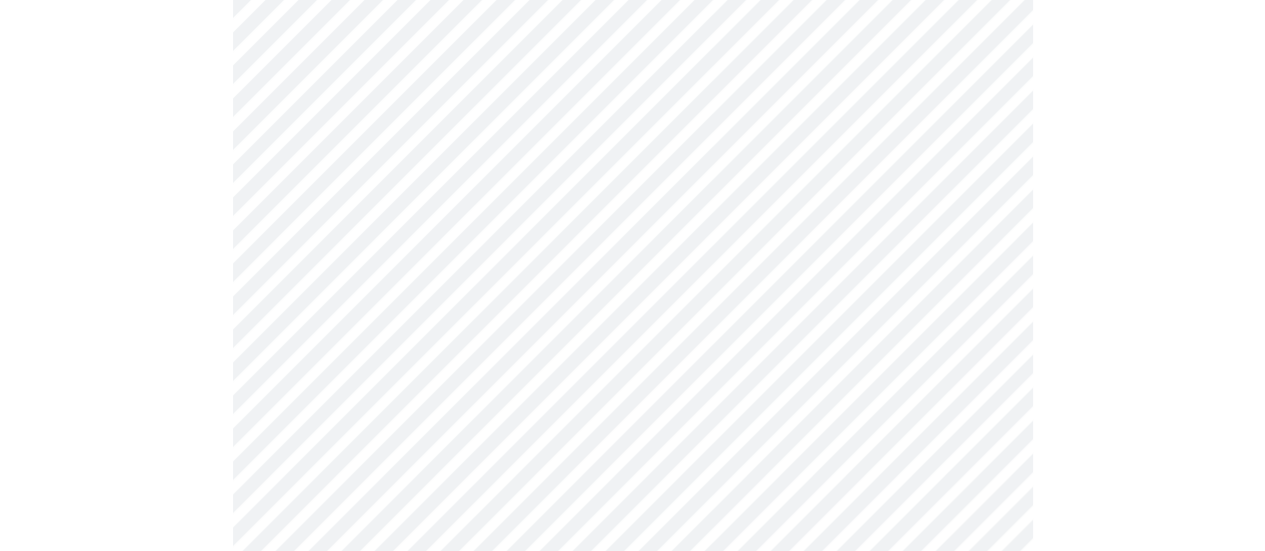 scroll, scrollTop: 1700, scrollLeft: 0, axis: vertical 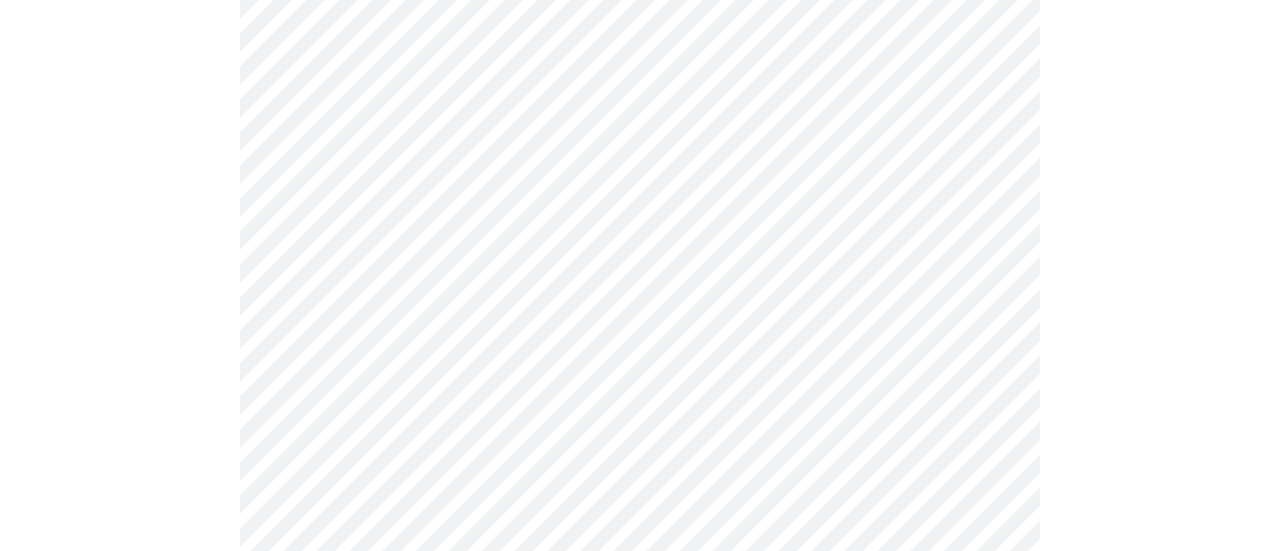 click on "MyMenopauseRx Appointments Messaging Labs Uploads Medications Community Refer a Friend Hi [PERSON_NAME]    Intake Questions for [DATE] 9:20am-9:40am 3  /  13 Settings Billing Invoices Log out" at bounding box center [640, -474] 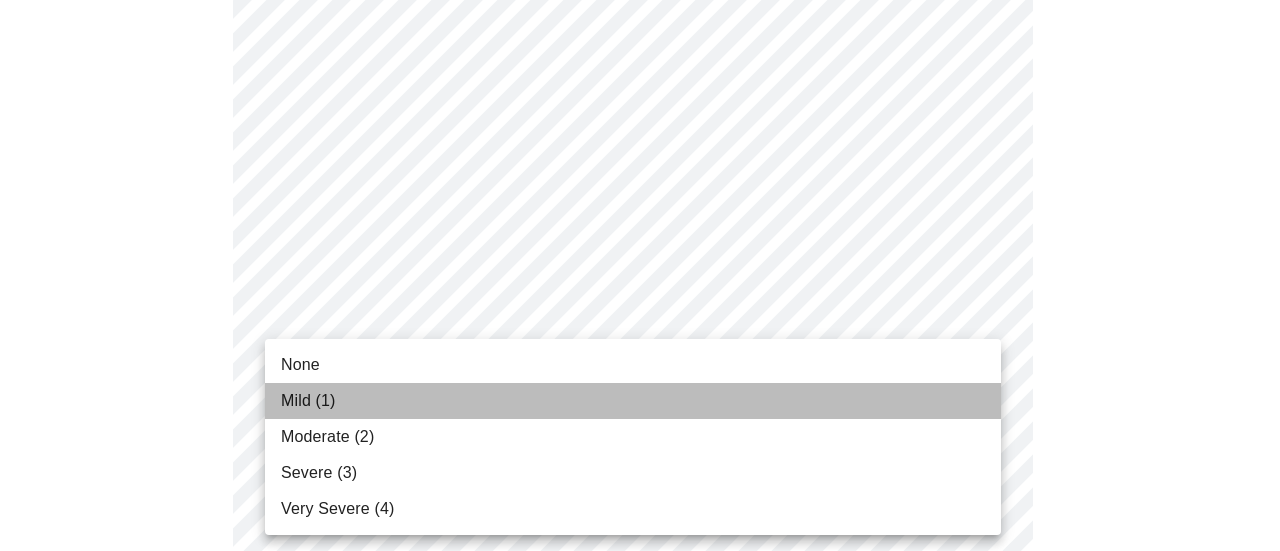click on "Mild (1)" at bounding box center [633, 401] 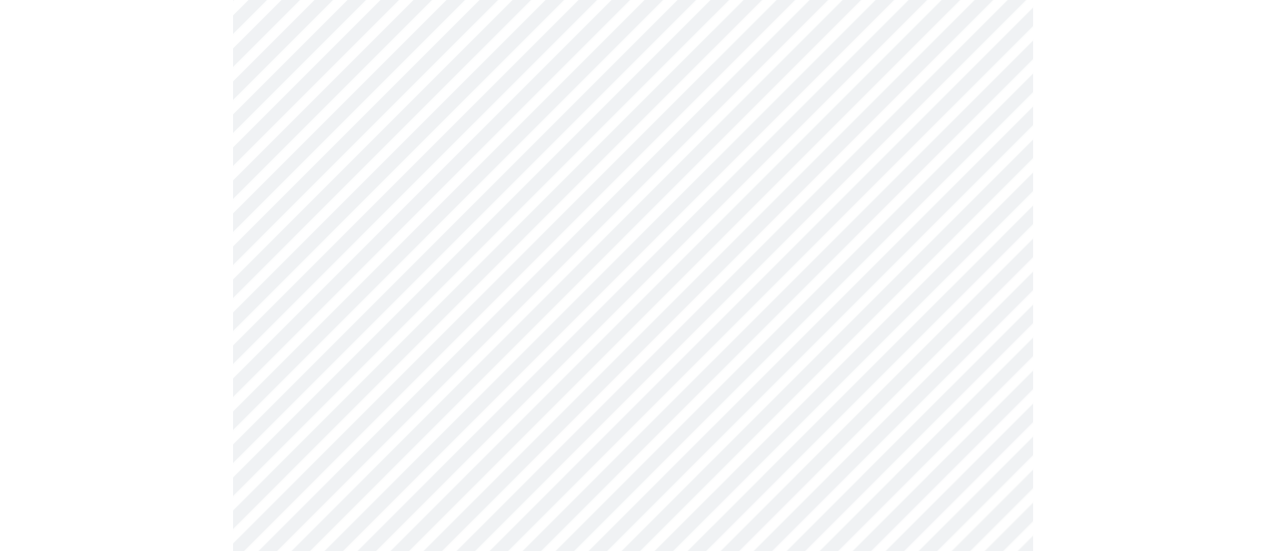 scroll, scrollTop: 300, scrollLeft: 0, axis: vertical 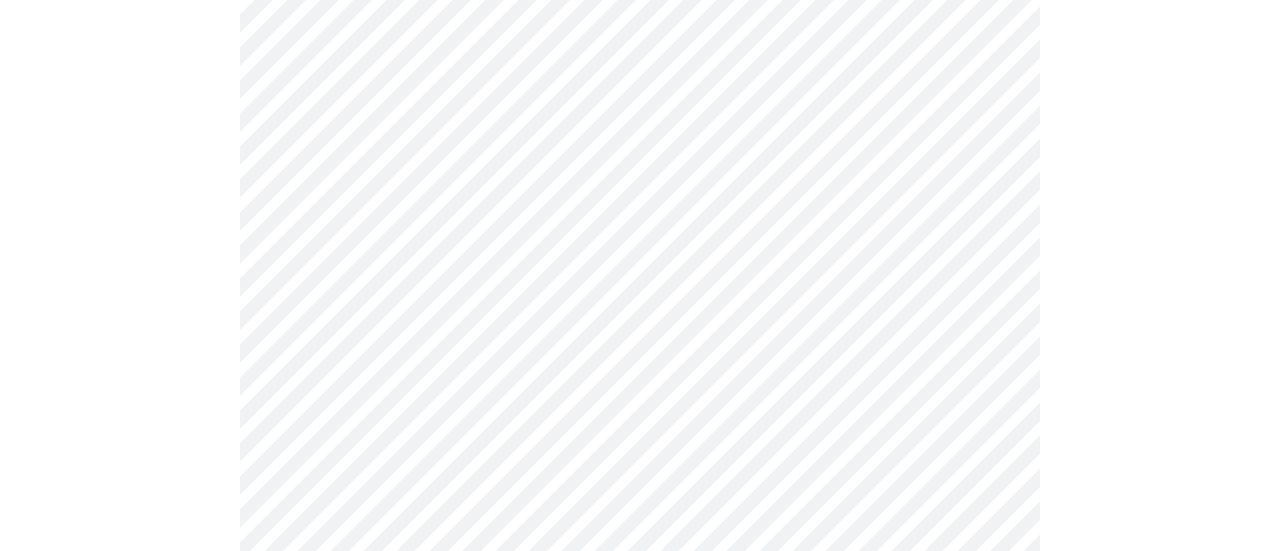 click on "MyMenopauseRx Appointments Messaging Labs Uploads Medications Community Refer a Friend Hi [PERSON_NAME]    Intake Questions for [DATE] 9:20am-9:40am 3  /  13 Settings Billing Invoices Log out" at bounding box center (640, 912) 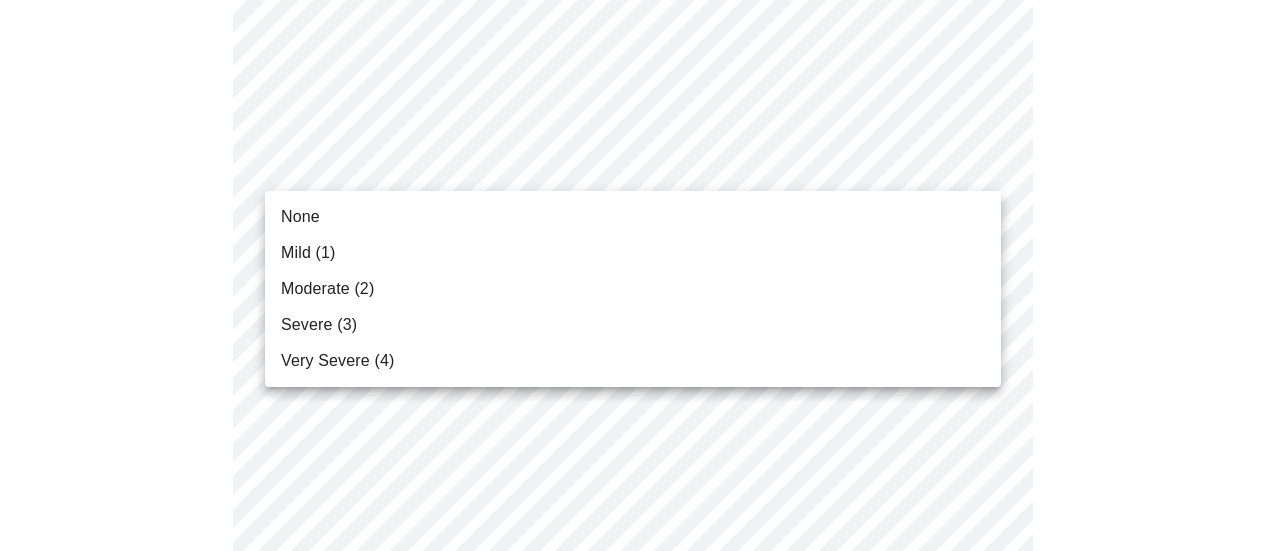 click on "Mild (1)" at bounding box center (633, 253) 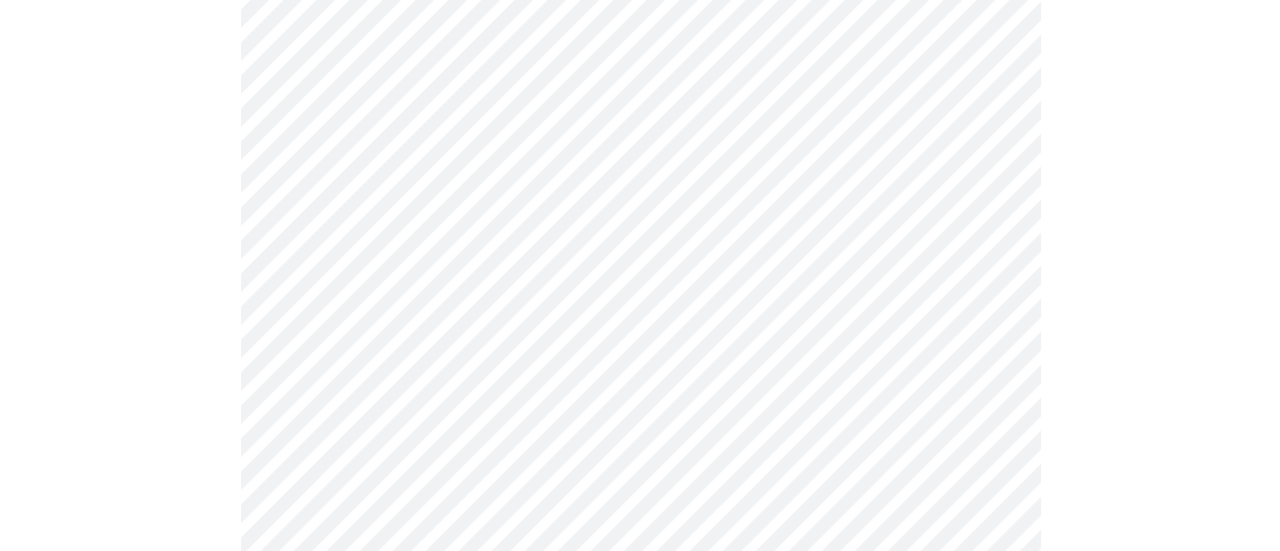 scroll, scrollTop: 900, scrollLeft: 0, axis: vertical 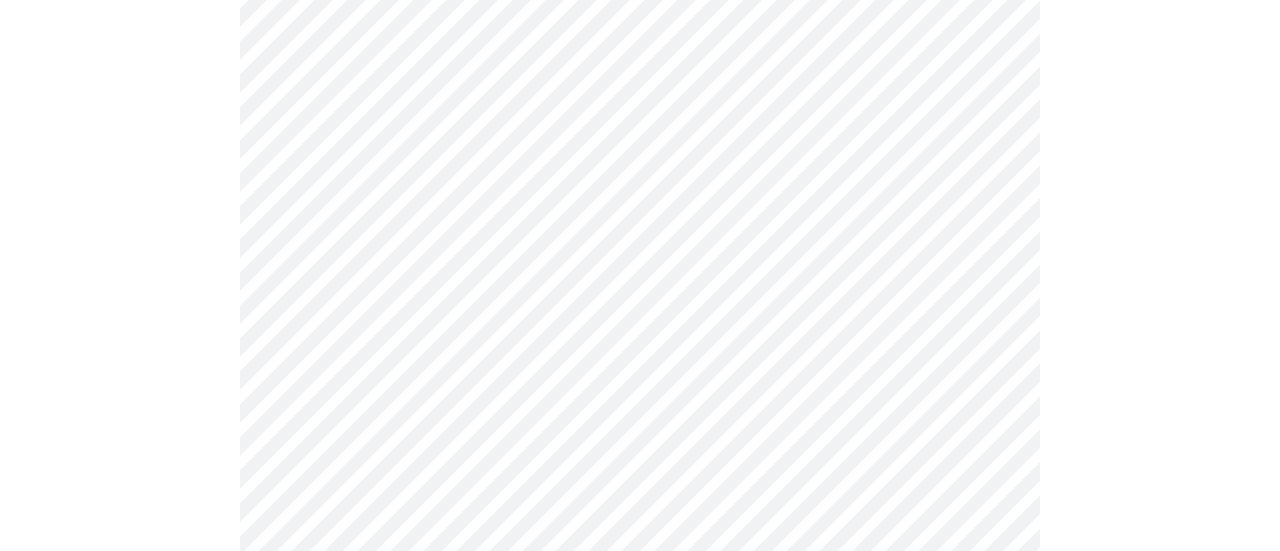 click on "MyMenopauseRx Appointments Messaging Labs Uploads Medications Community Refer a Friend Hi [PERSON_NAME]    Intake Questions for [DATE] 9:20am-9:40am 4  /  13 Settings Billing Invoices Log out" at bounding box center (640, -51) 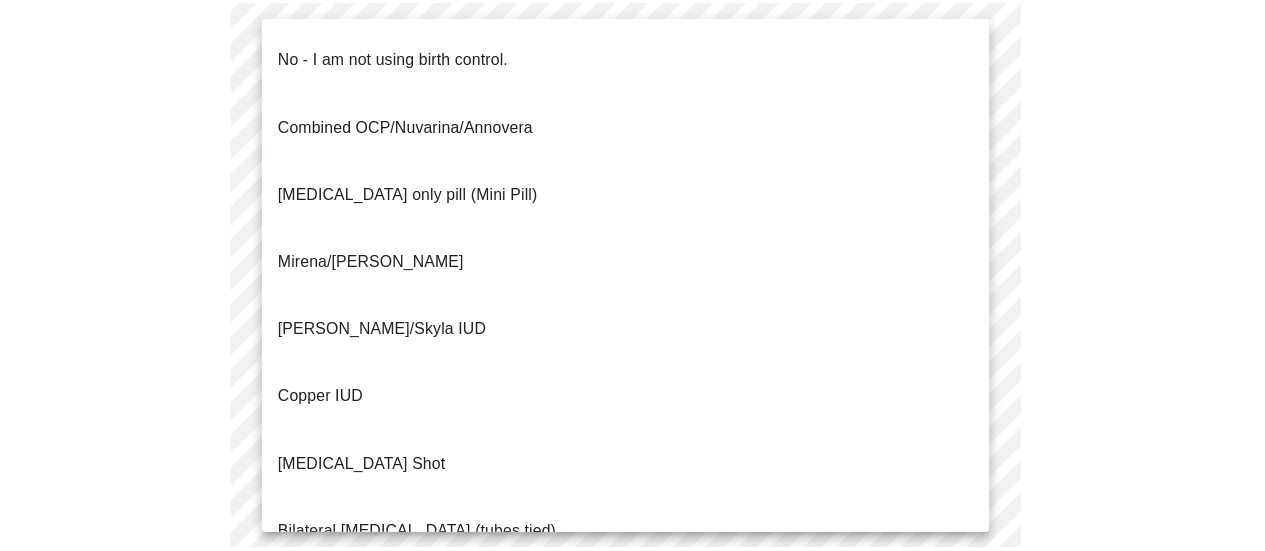 scroll, scrollTop: 8, scrollLeft: 0, axis: vertical 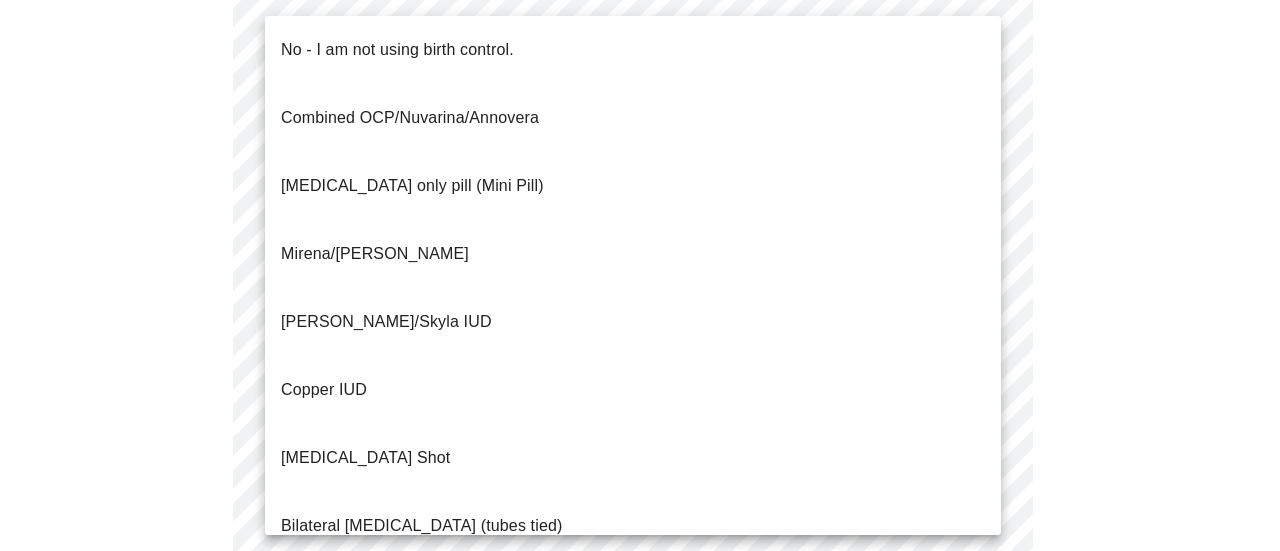 click at bounding box center [640, 275] 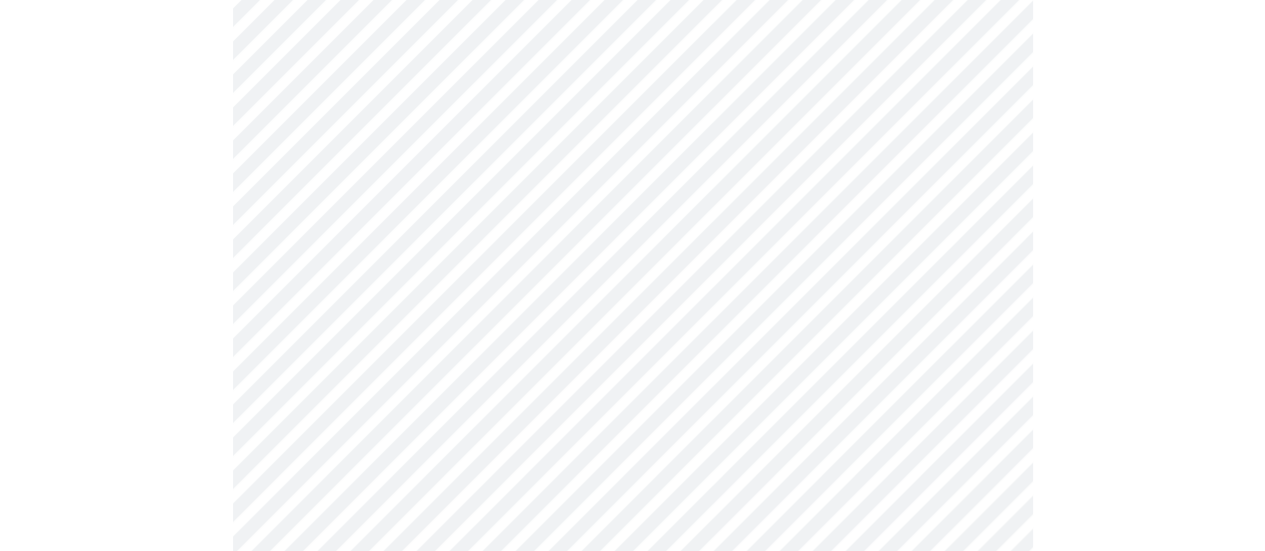 scroll, scrollTop: 1000, scrollLeft: 0, axis: vertical 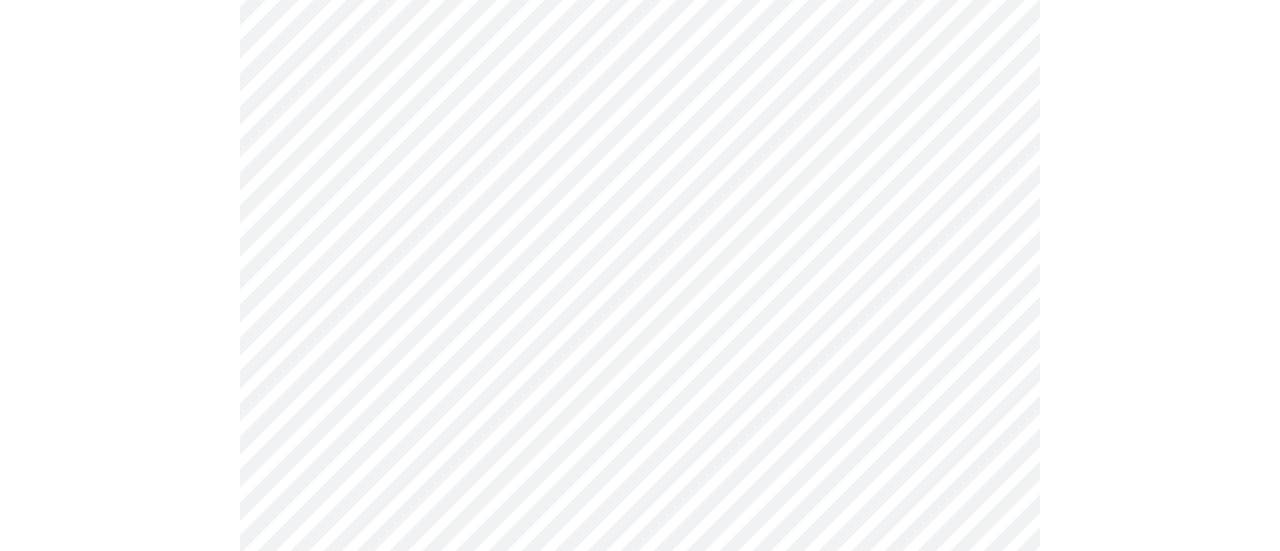 click on "MyMenopauseRx Appointments Messaging Labs Uploads Medications Community Refer a Friend Hi [PERSON_NAME]    Intake Questions for [DATE] 9:20am-9:40am 4  /  13 Settings Billing Invoices Log out" at bounding box center [640, -151] 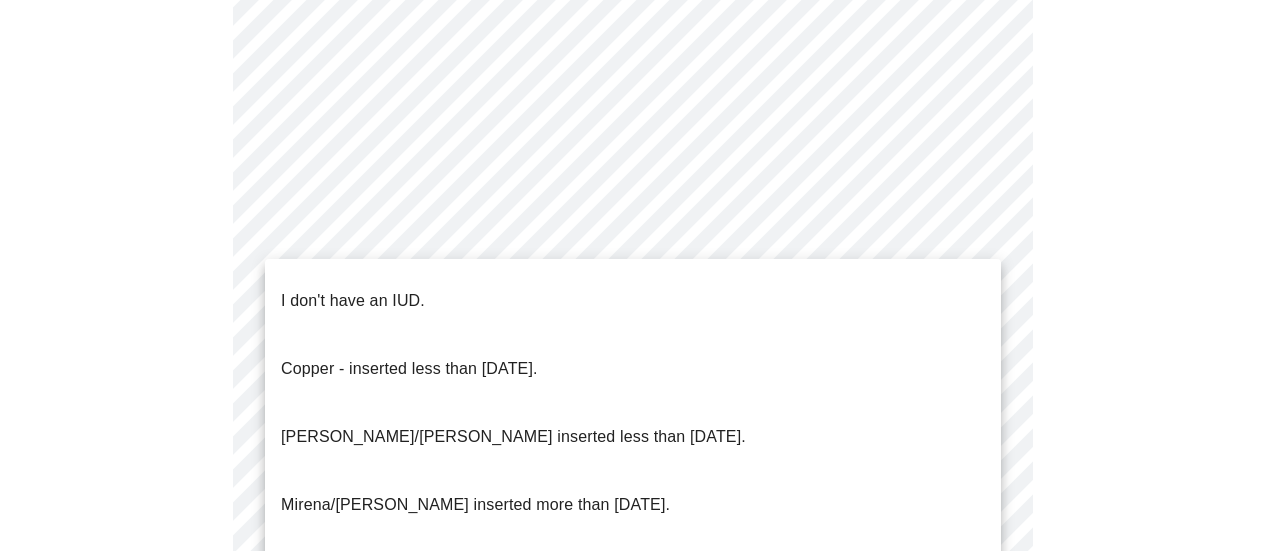 click on "I don't have an IUD." at bounding box center [353, 301] 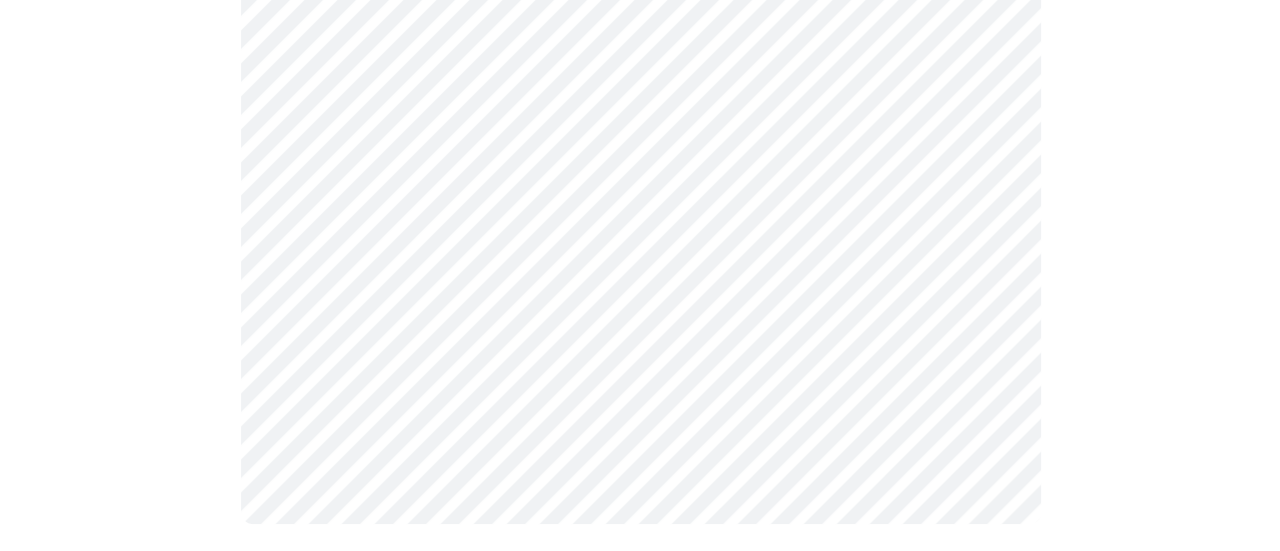 scroll, scrollTop: 1146, scrollLeft: 0, axis: vertical 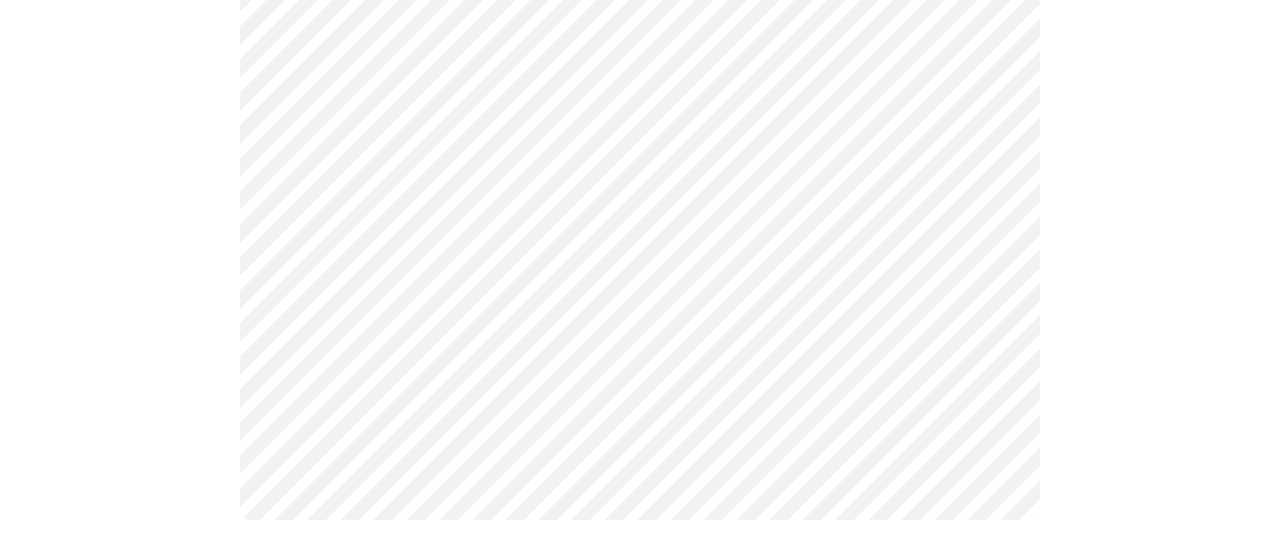 click on "MyMenopauseRx Appointments Messaging Labs Uploads Medications Community Refer a Friend Hi [PERSON_NAME]    Intake Questions for [DATE] 9:20am-9:40am 4  /  13 Settings Billing Invoices Log out" at bounding box center [640, -289] 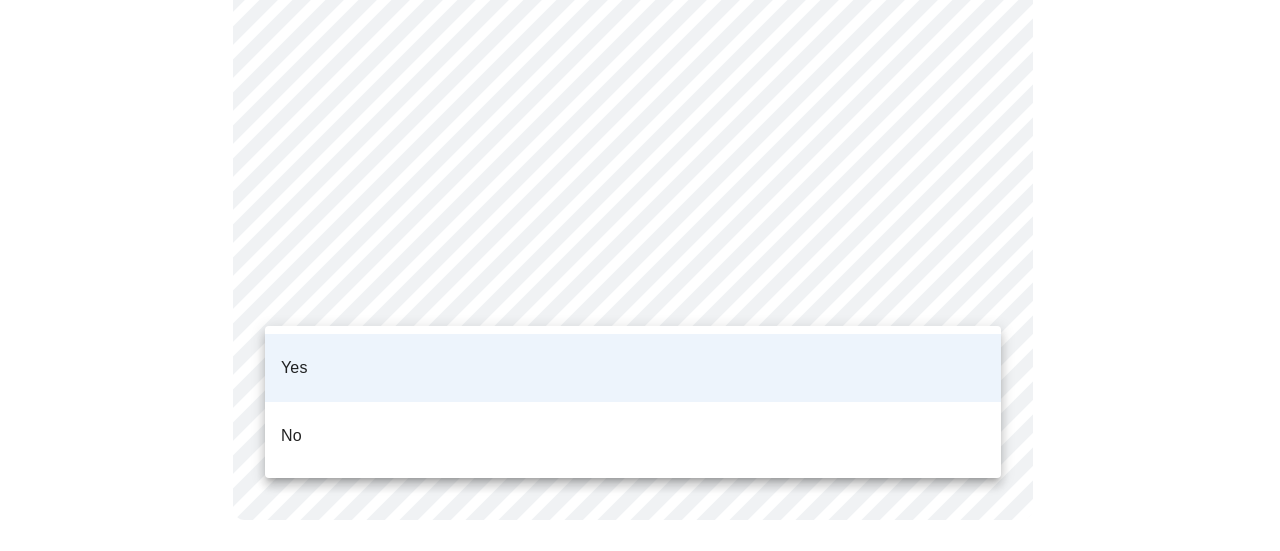 click on "No" at bounding box center [633, 436] 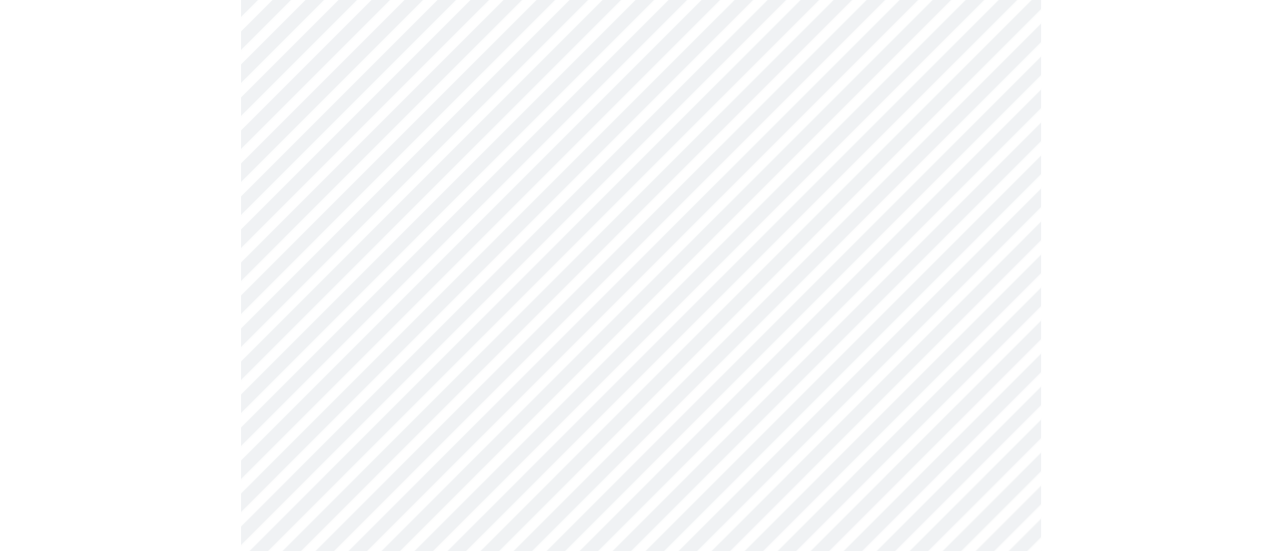 scroll, scrollTop: 818, scrollLeft: 0, axis: vertical 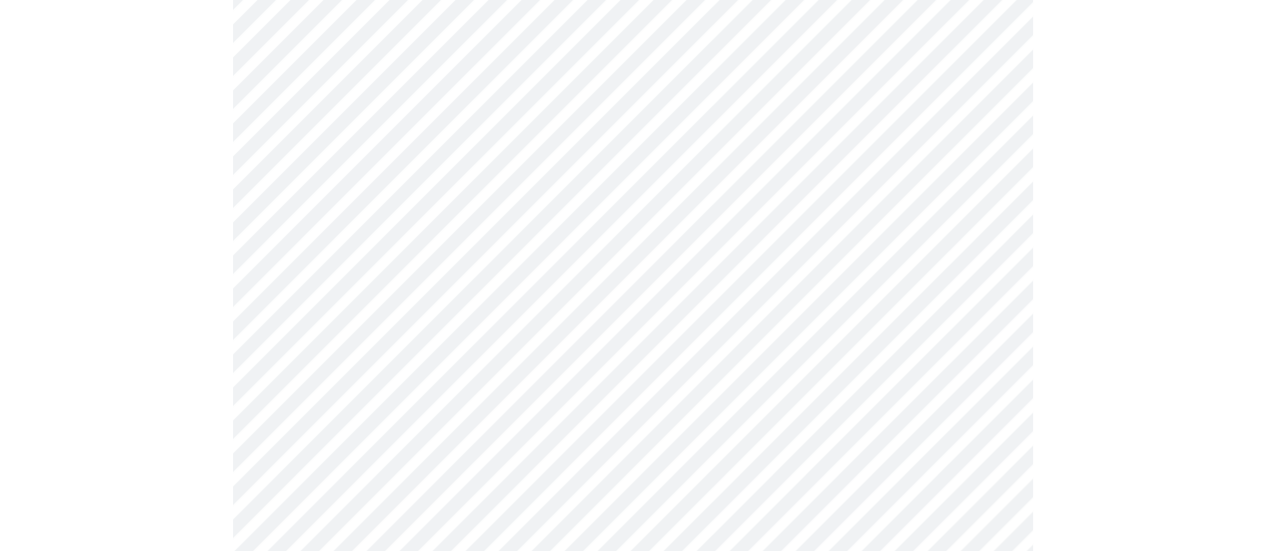 click on "MyMenopauseRx Appointments Messaging Labs Uploads Medications Community Refer a Friend Hi [PERSON_NAME]    Intake Questions for [DATE] 9:20am-9:40am 4  /  13 Settings Billing Invoices Log out" at bounding box center (632, 39) 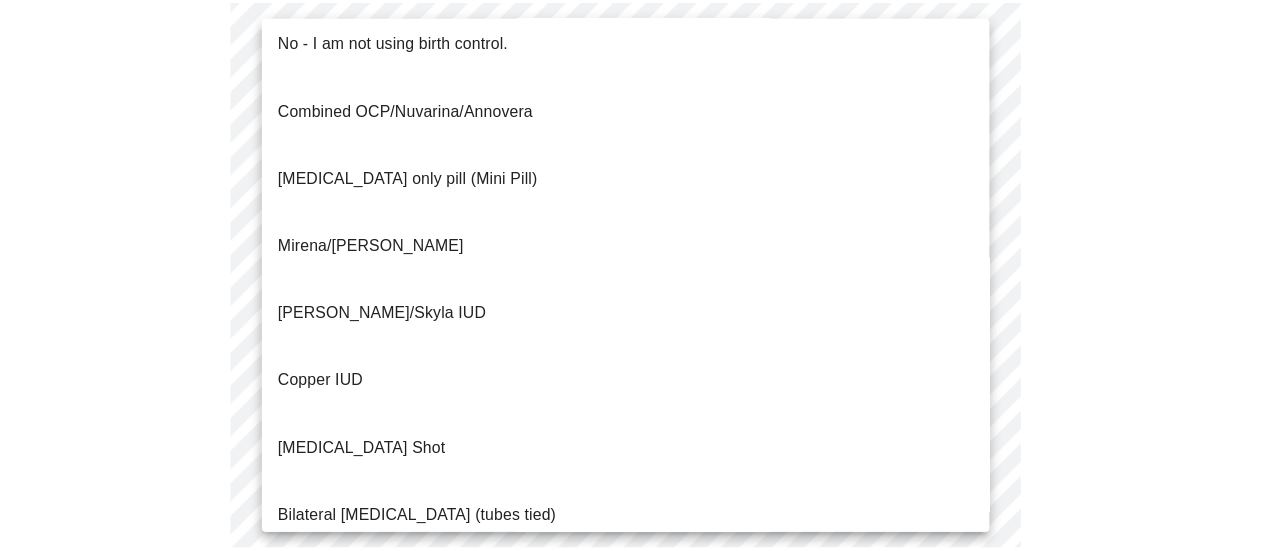 scroll, scrollTop: 0, scrollLeft: 0, axis: both 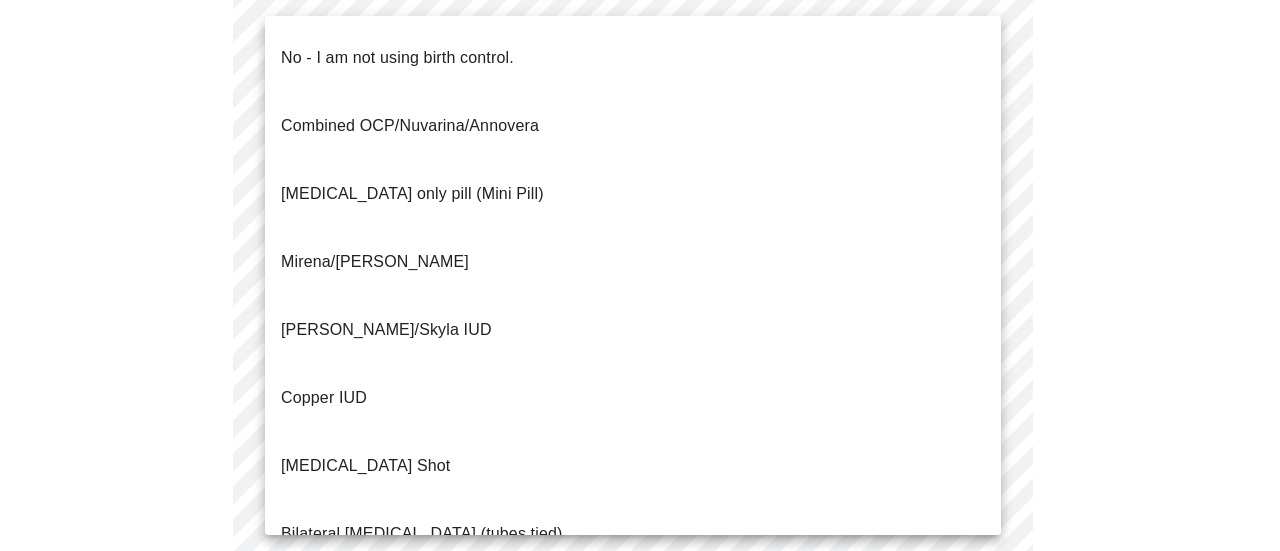 click on "No - I am not using birth control." at bounding box center (397, 58) 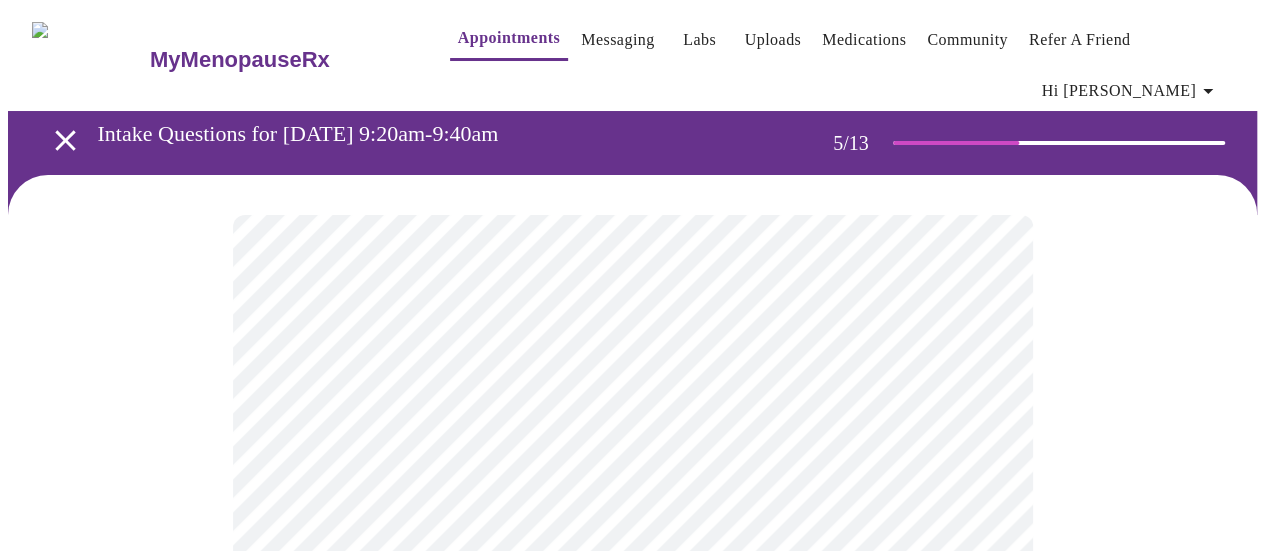 scroll, scrollTop: 300, scrollLeft: 0, axis: vertical 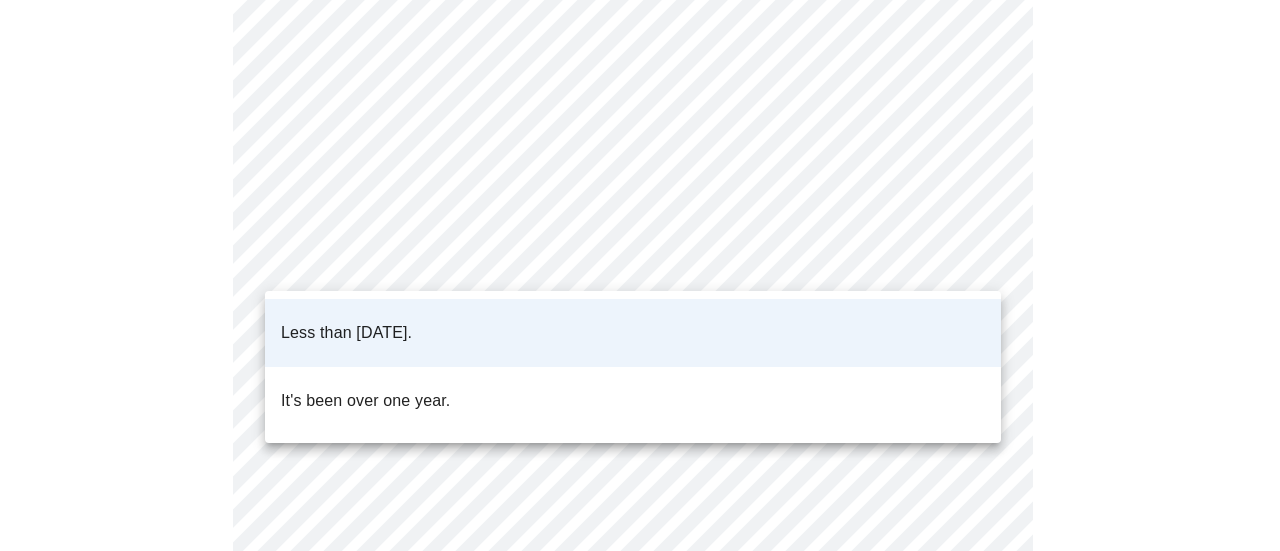 click on "MyMenopauseRx Appointments Messaging Labs Uploads Medications Community Refer a Friend Hi [PERSON_NAME]    Intake Questions for [DATE] 9:20am-9:40am 5  /  13 Settings Billing Invoices Log out Less than [DATE].
It's been over one year." at bounding box center [640, 368] 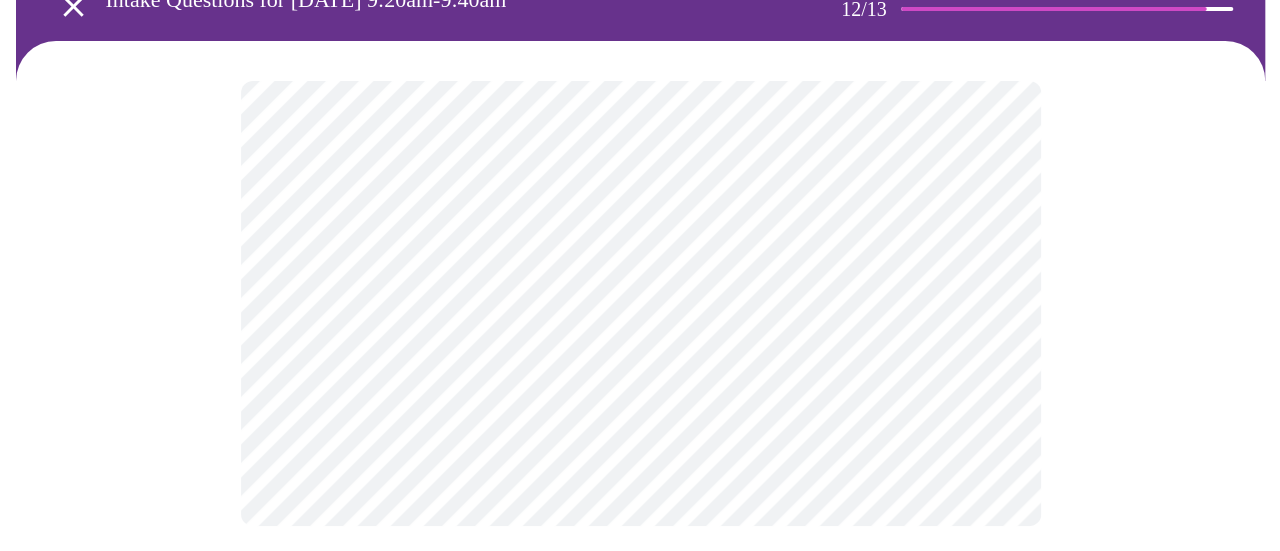 scroll, scrollTop: 140, scrollLeft: 0, axis: vertical 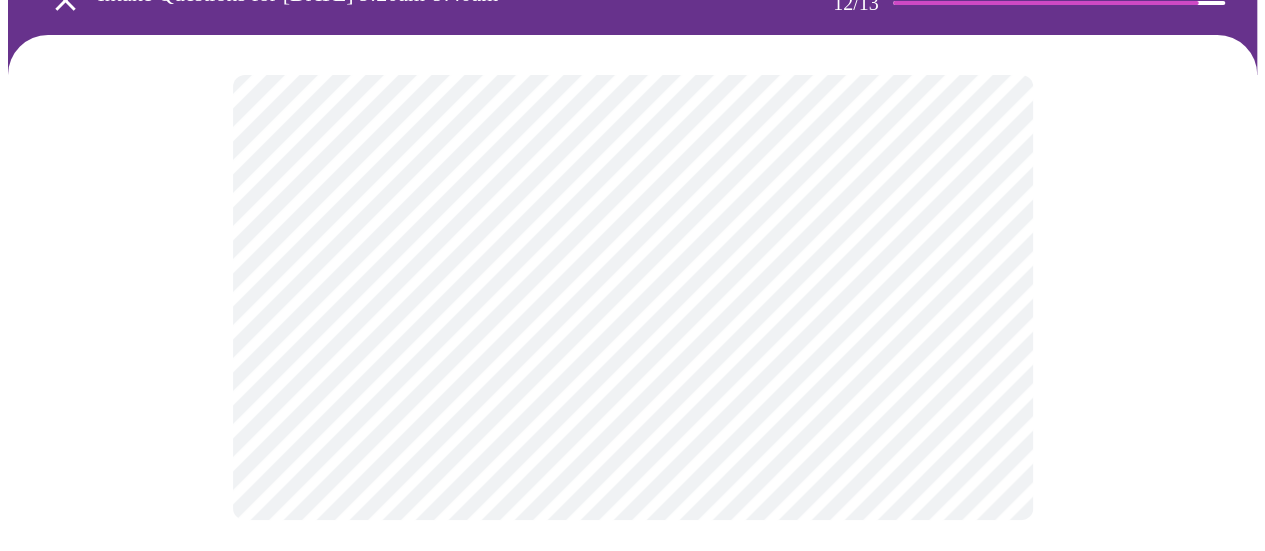 click on "MyMenopauseRx Appointments Messaging Labs Uploads Medications Community Refer a Friend Hi [PERSON_NAME]    Intake Questions for [DATE] 9:20am-9:40am 12  /  13 Settings Billing Invoices Log out" at bounding box center [632, 214] 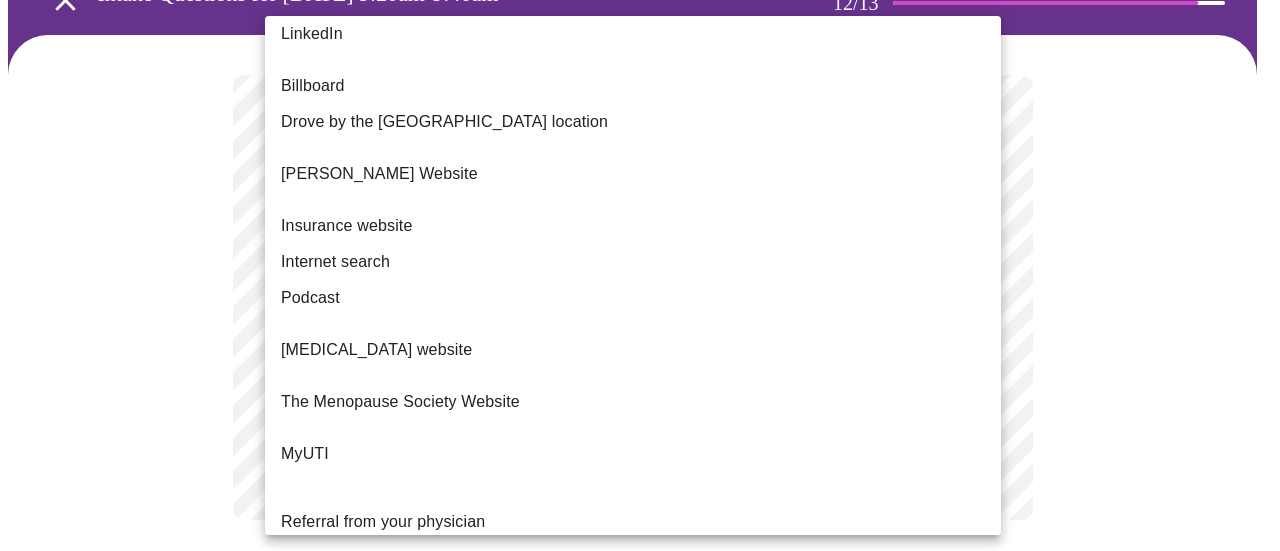 scroll, scrollTop: 300, scrollLeft: 0, axis: vertical 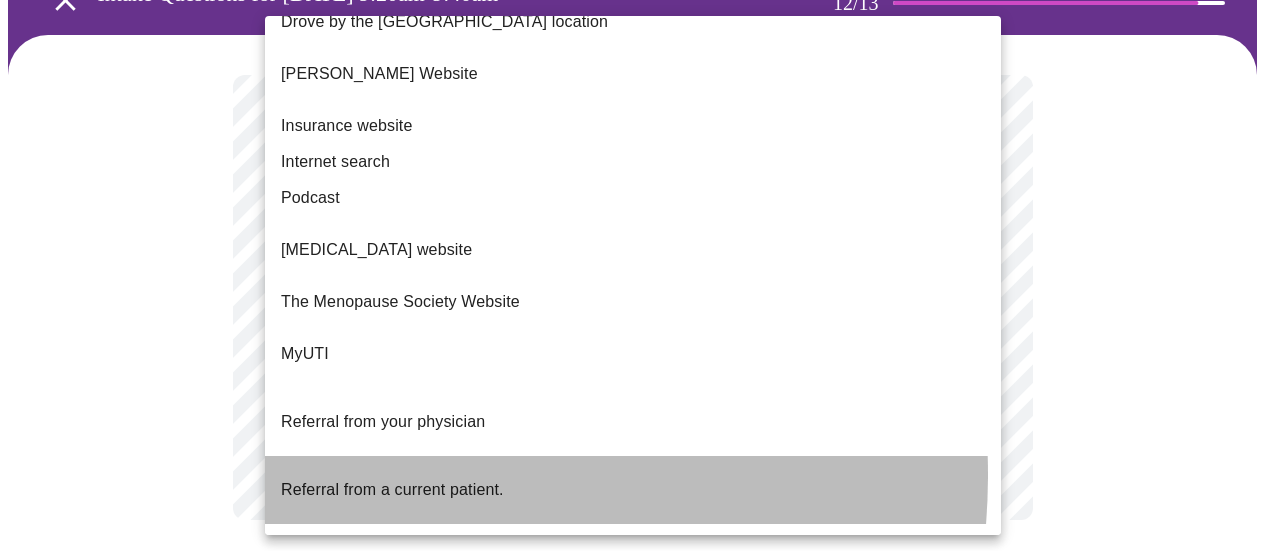 click on "Referral from a current patient." at bounding box center [392, 489] 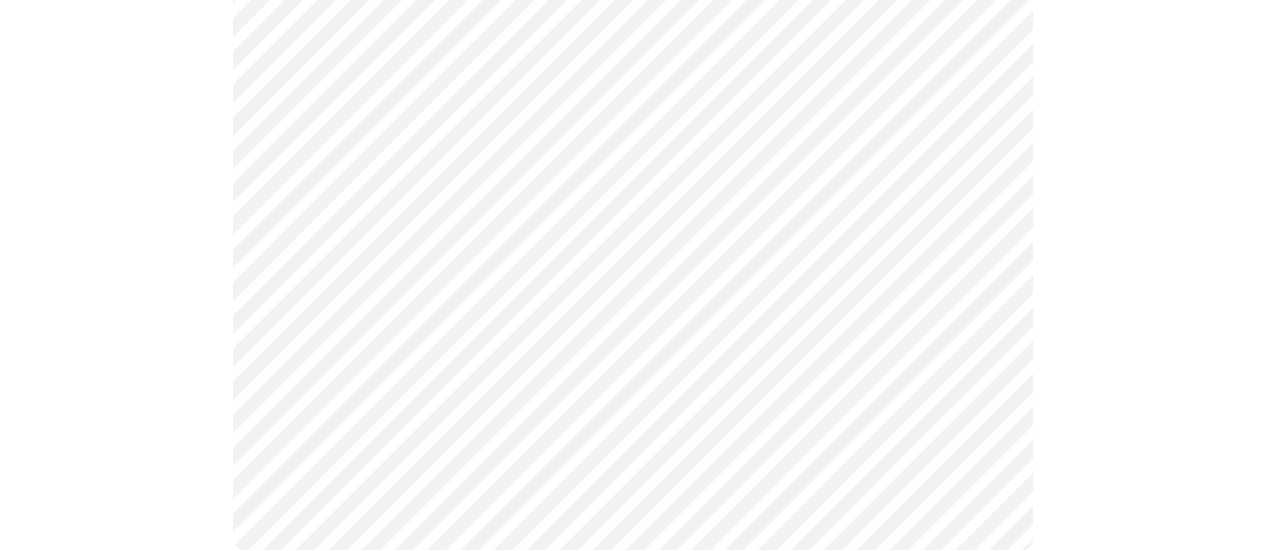 scroll, scrollTop: 1300, scrollLeft: 0, axis: vertical 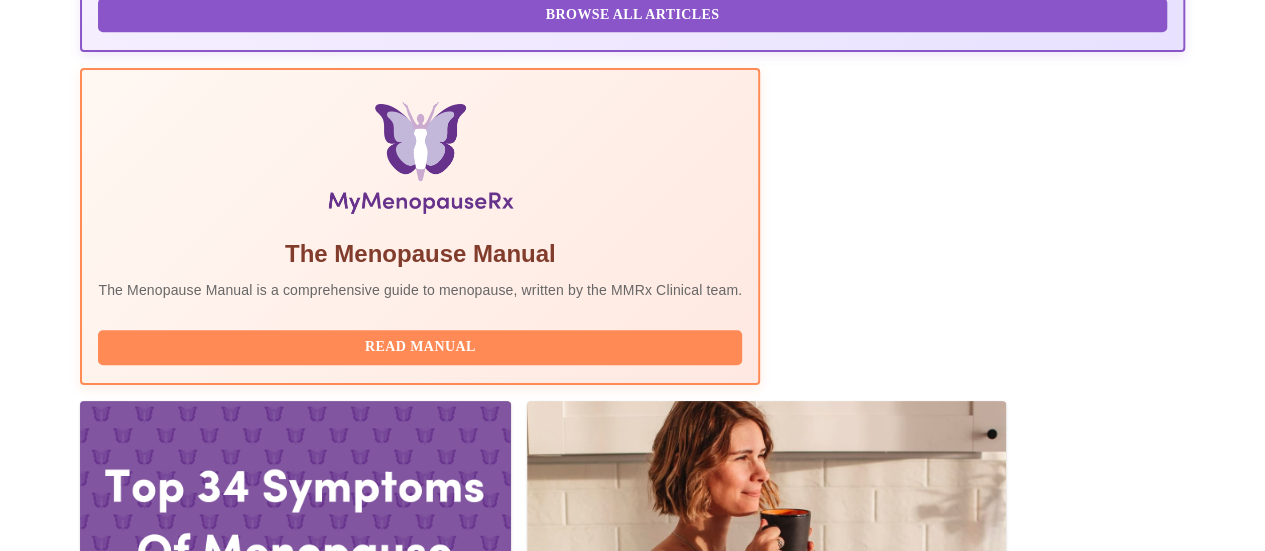 click on "Join Waiting Room" at bounding box center (1078, 1980) 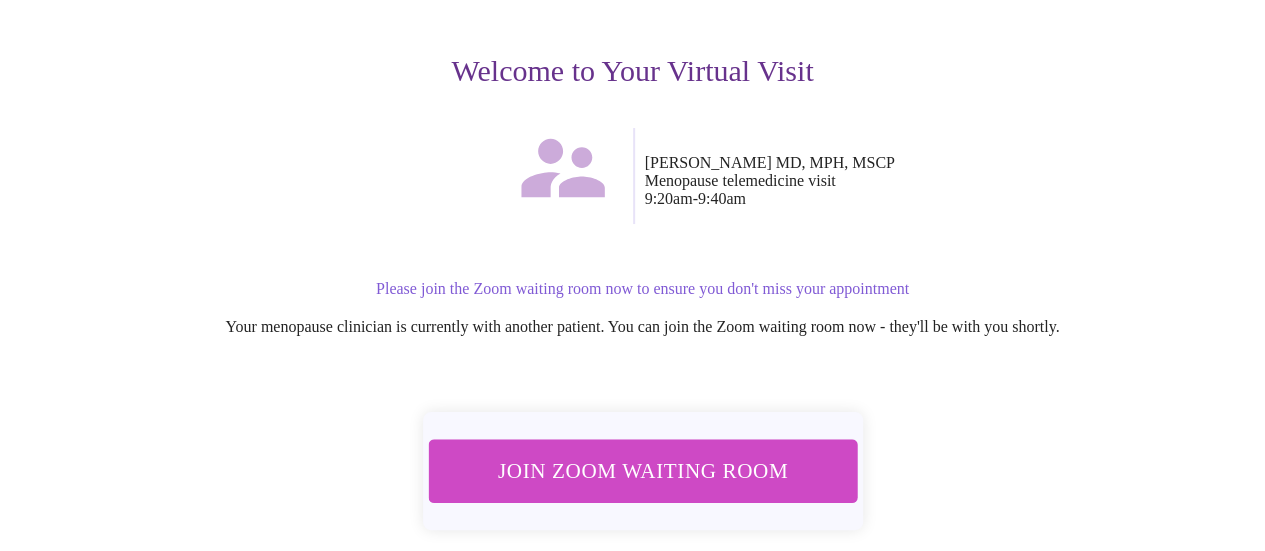 scroll, scrollTop: 300, scrollLeft: 0, axis: vertical 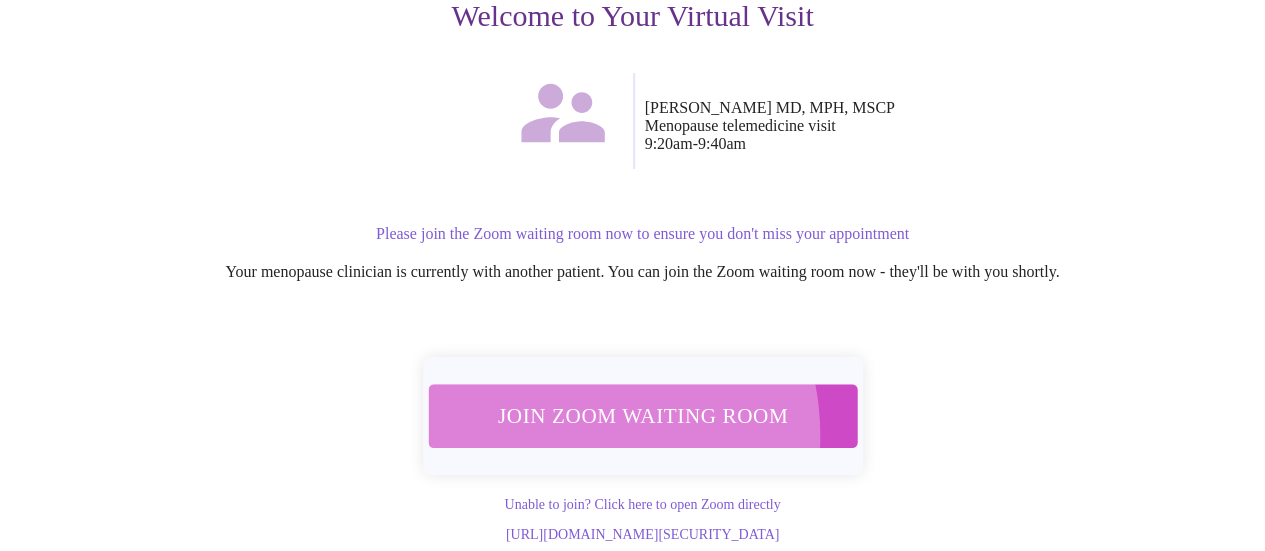 click on "Join Zoom Waiting Room" at bounding box center [642, 415] 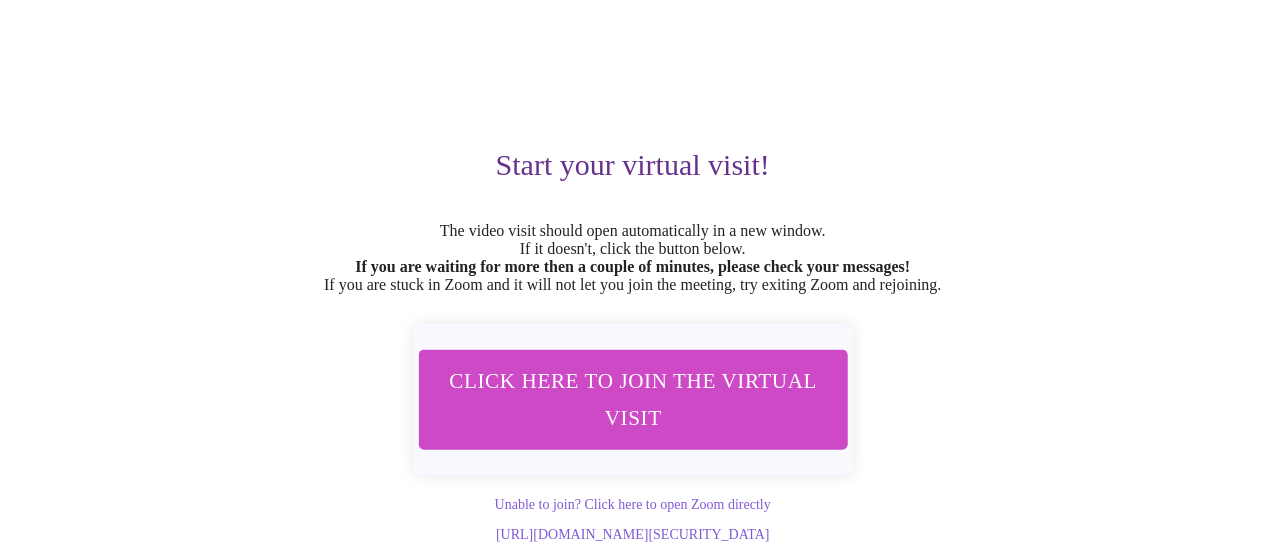 scroll, scrollTop: 187, scrollLeft: 0, axis: vertical 